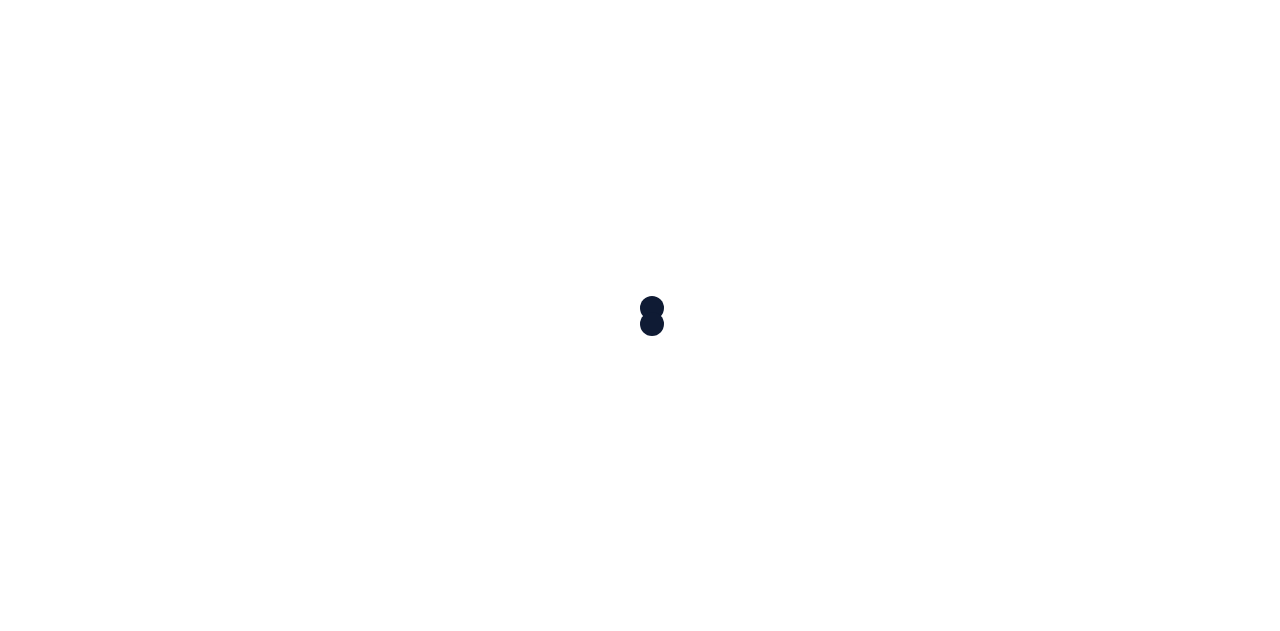 scroll, scrollTop: 0, scrollLeft: 0, axis: both 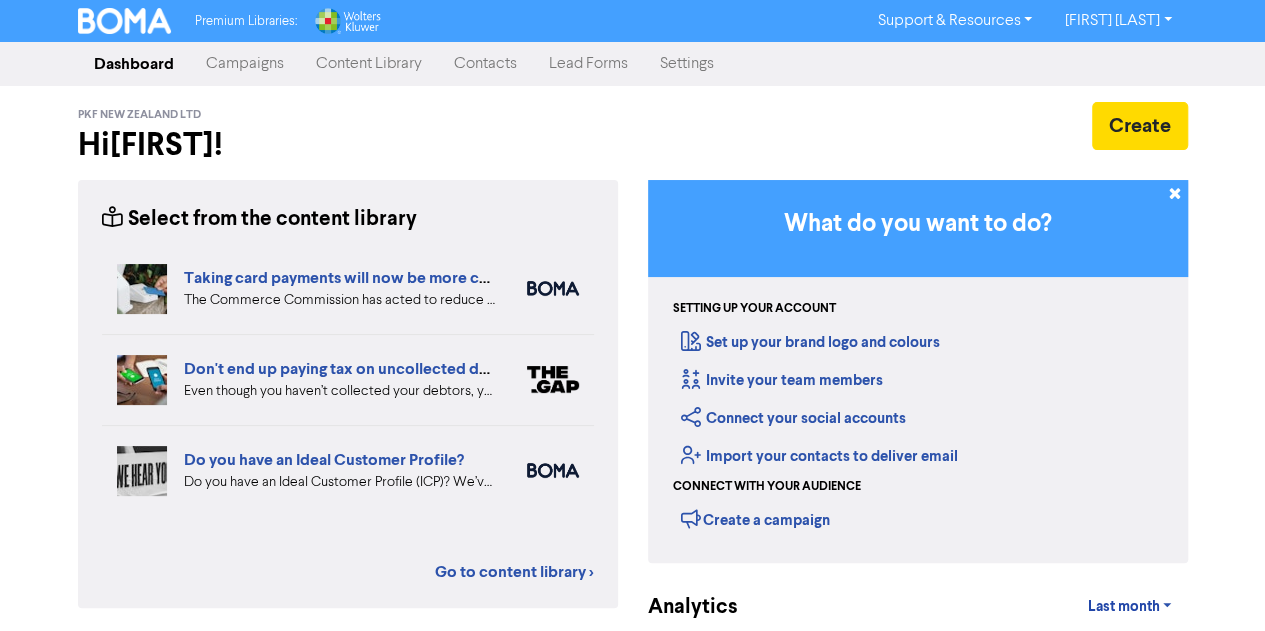 click on "Contacts" at bounding box center (485, 64) 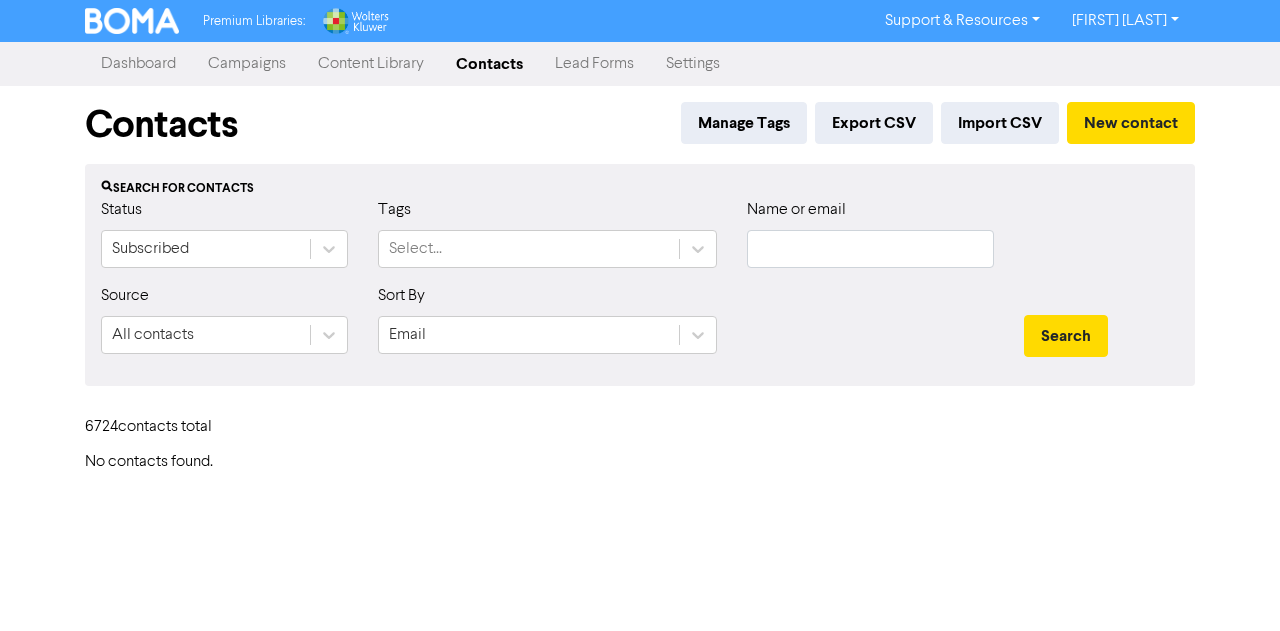 type 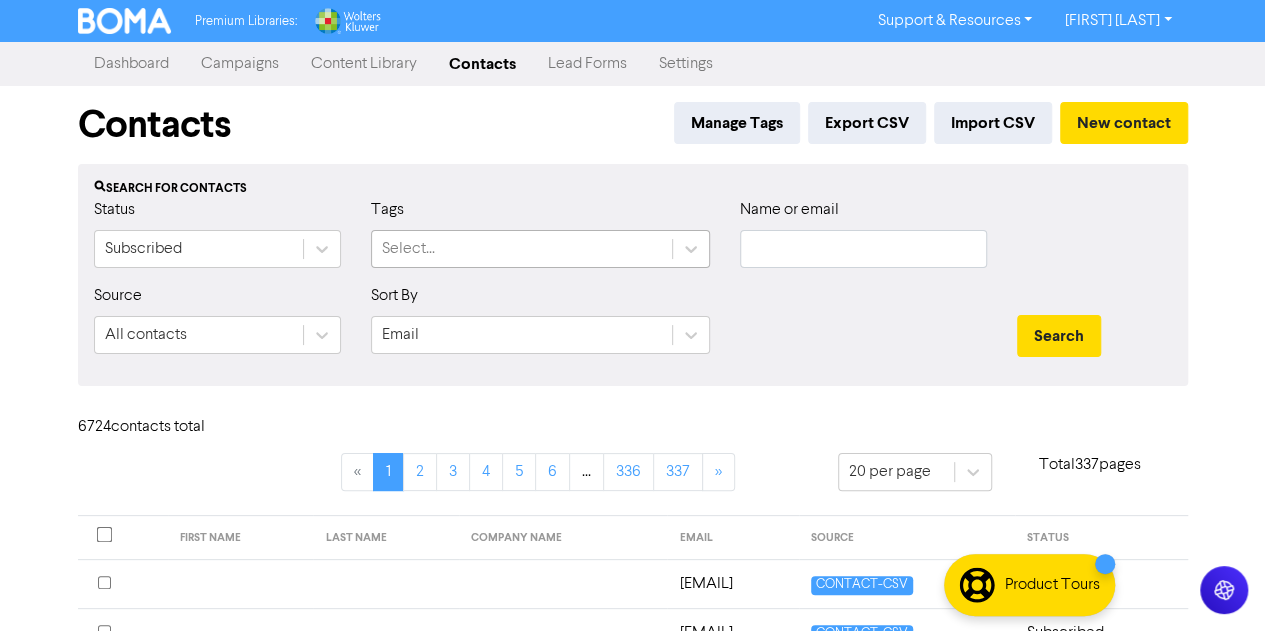 click on "Select..." at bounding box center (522, 249) 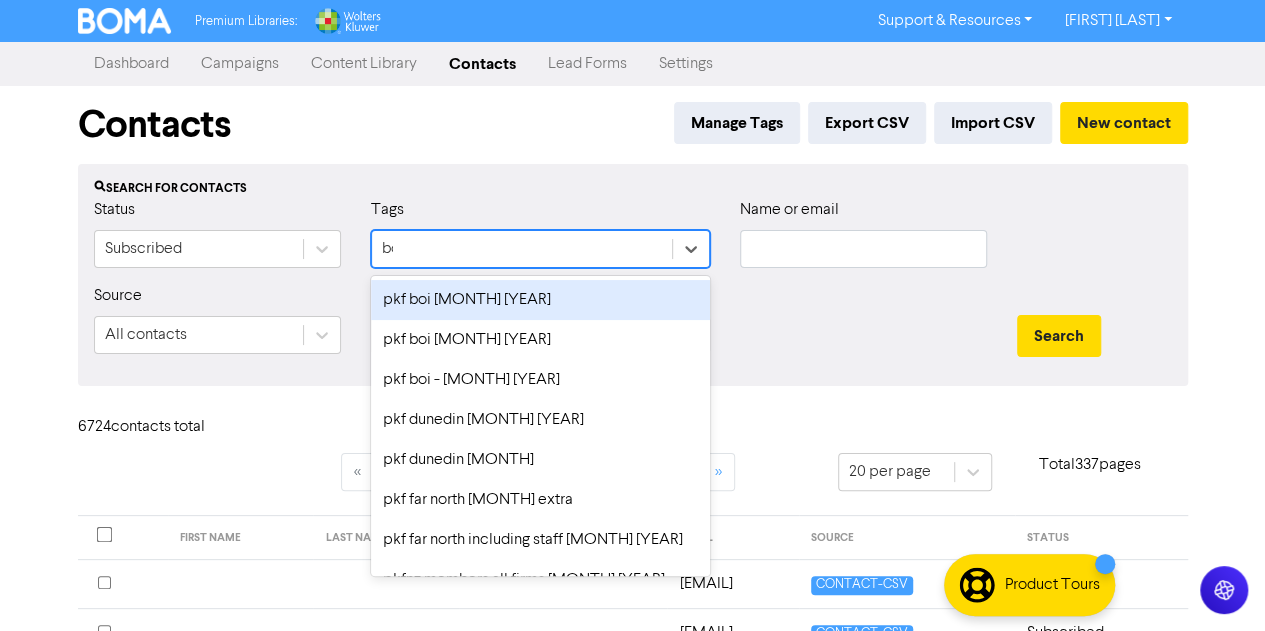 type on "boi" 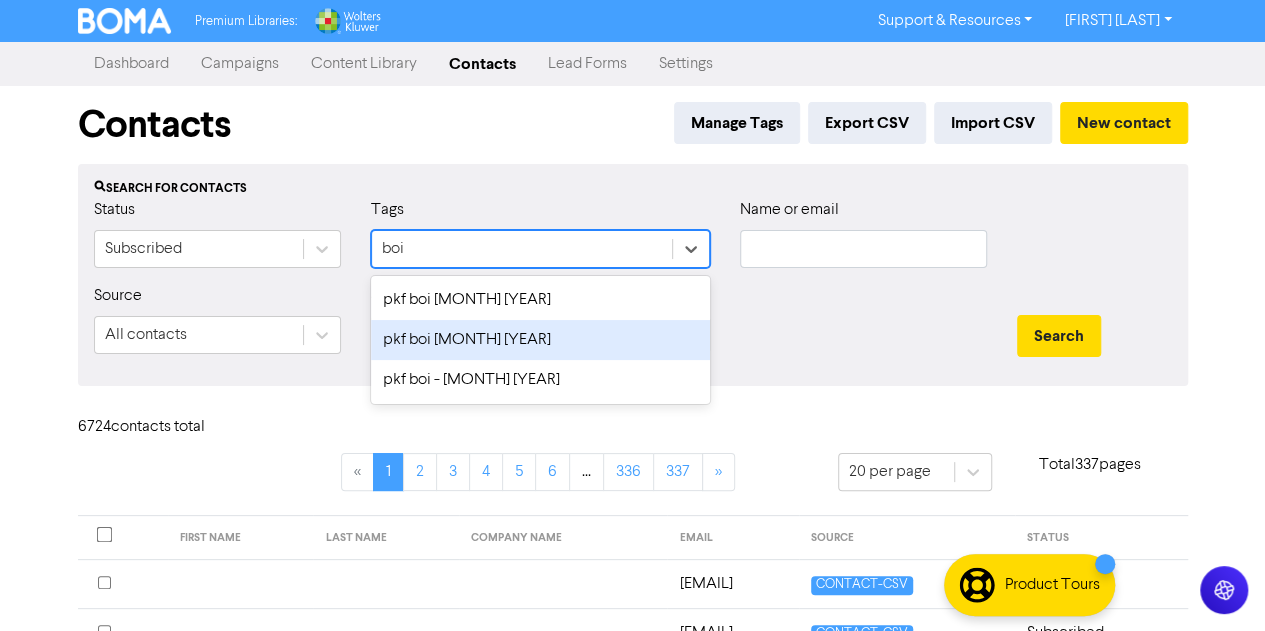 click on "pkf boi [MONTH] [YEAR]" at bounding box center (540, 340) 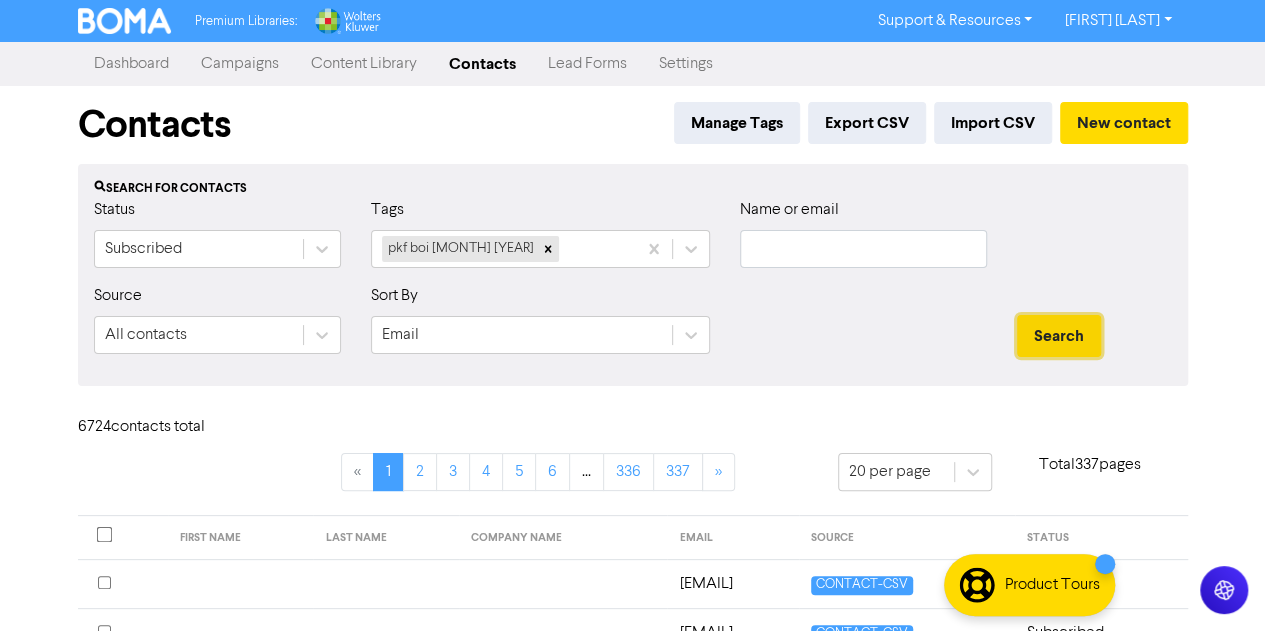 click on "Search" at bounding box center [1059, 336] 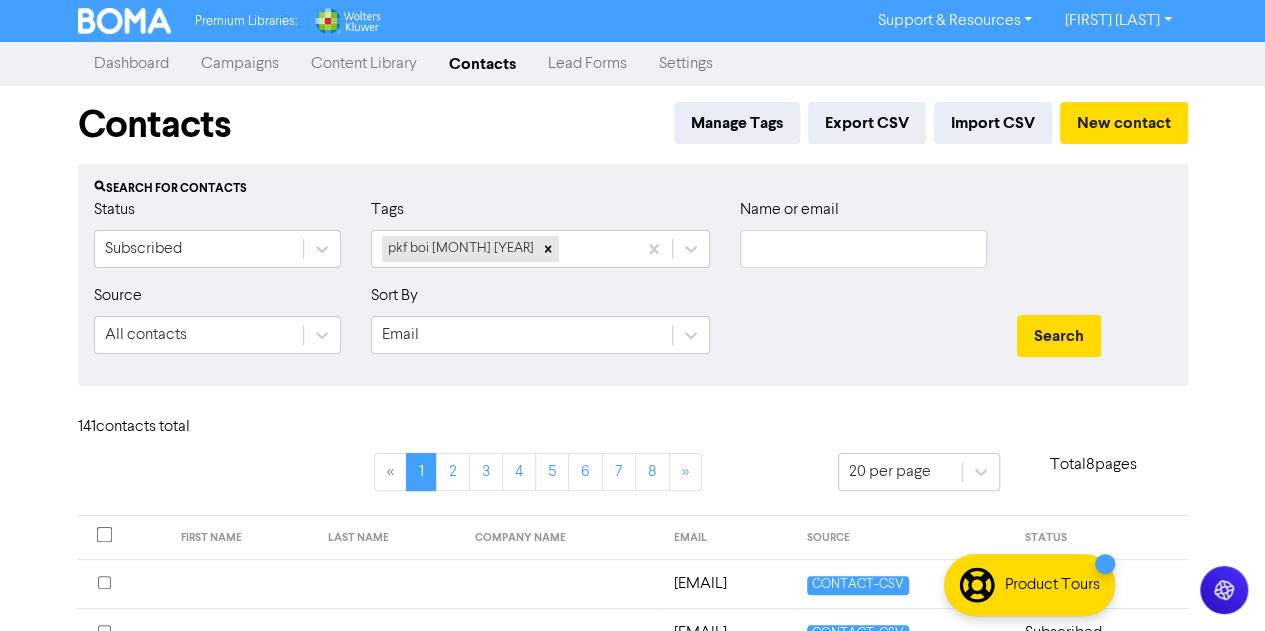 click on "Campaigns" at bounding box center [240, 64] 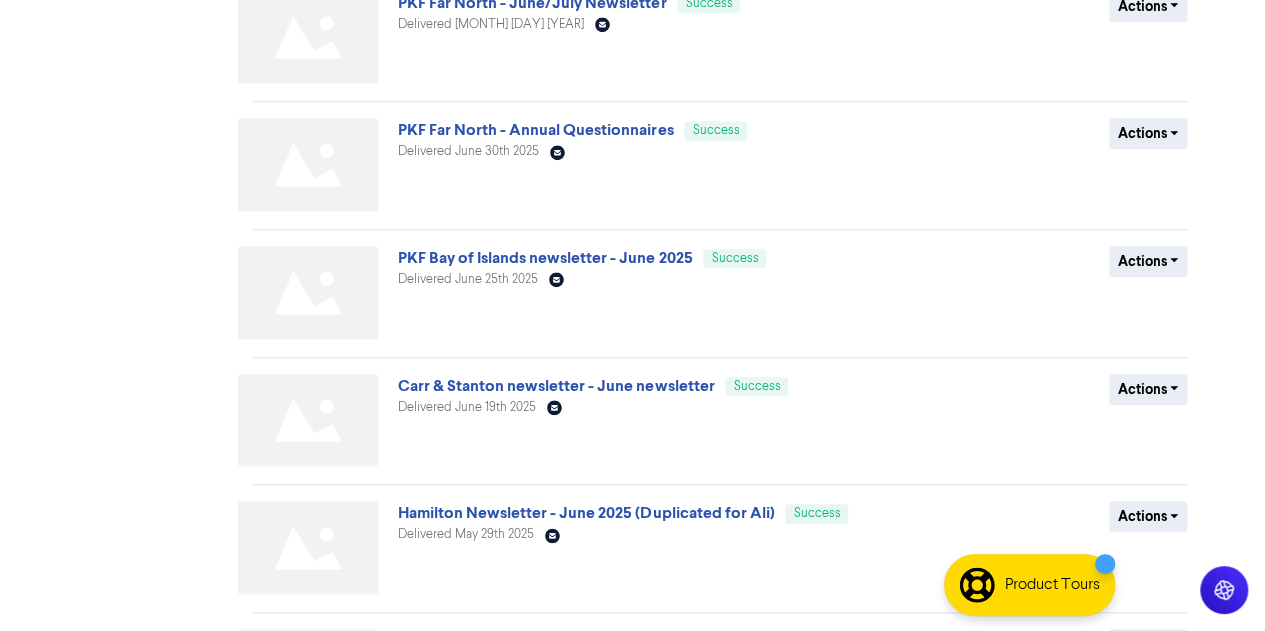 scroll, scrollTop: 700, scrollLeft: 0, axis: vertical 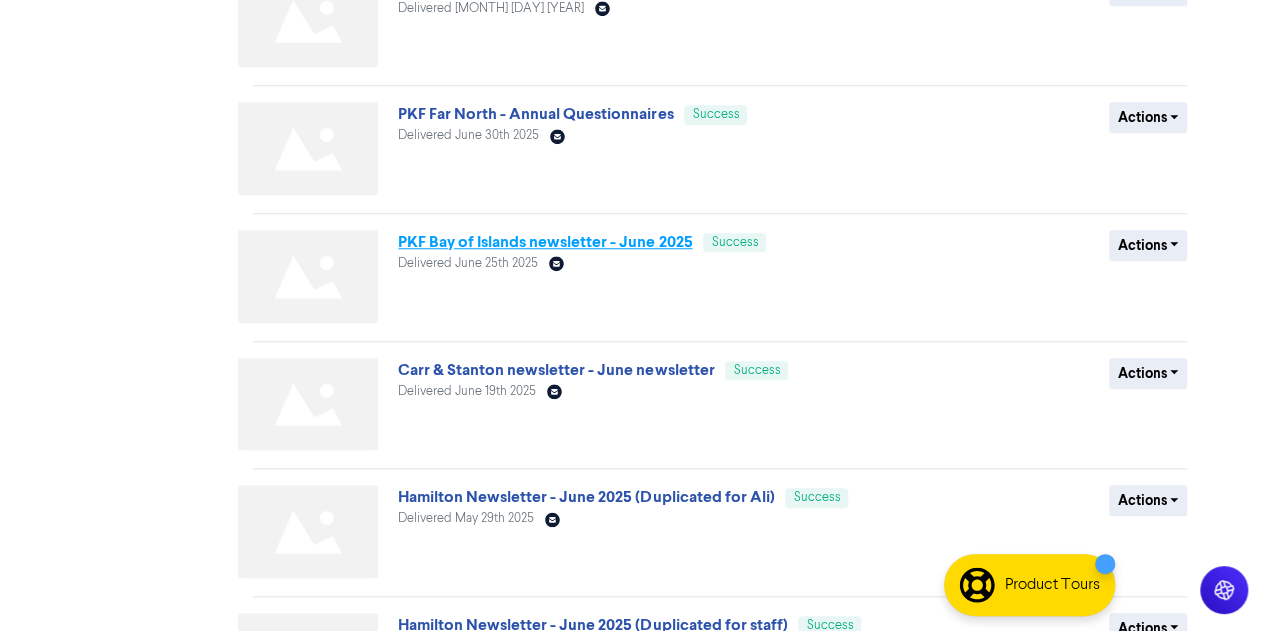 click on "PKF Bay of Islands newsletter - June 2025" at bounding box center (545, 242) 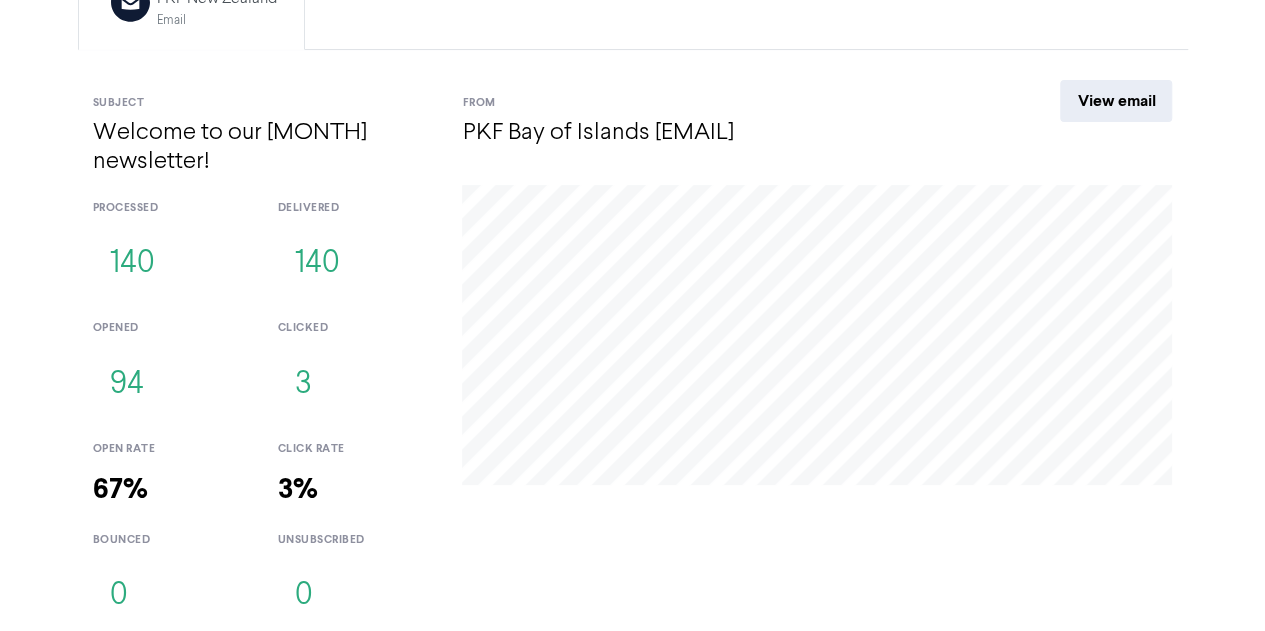 scroll, scrollTop: 218, scrollLeft: 0, axis: vertical 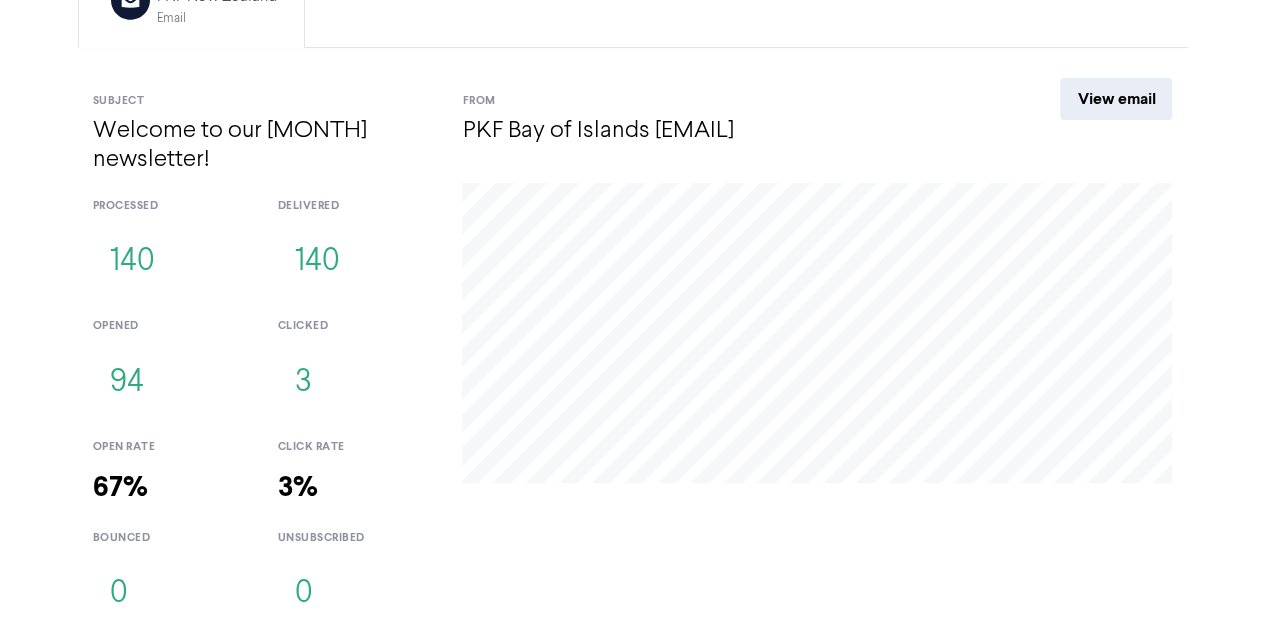 click at bounding box center (817, 409) 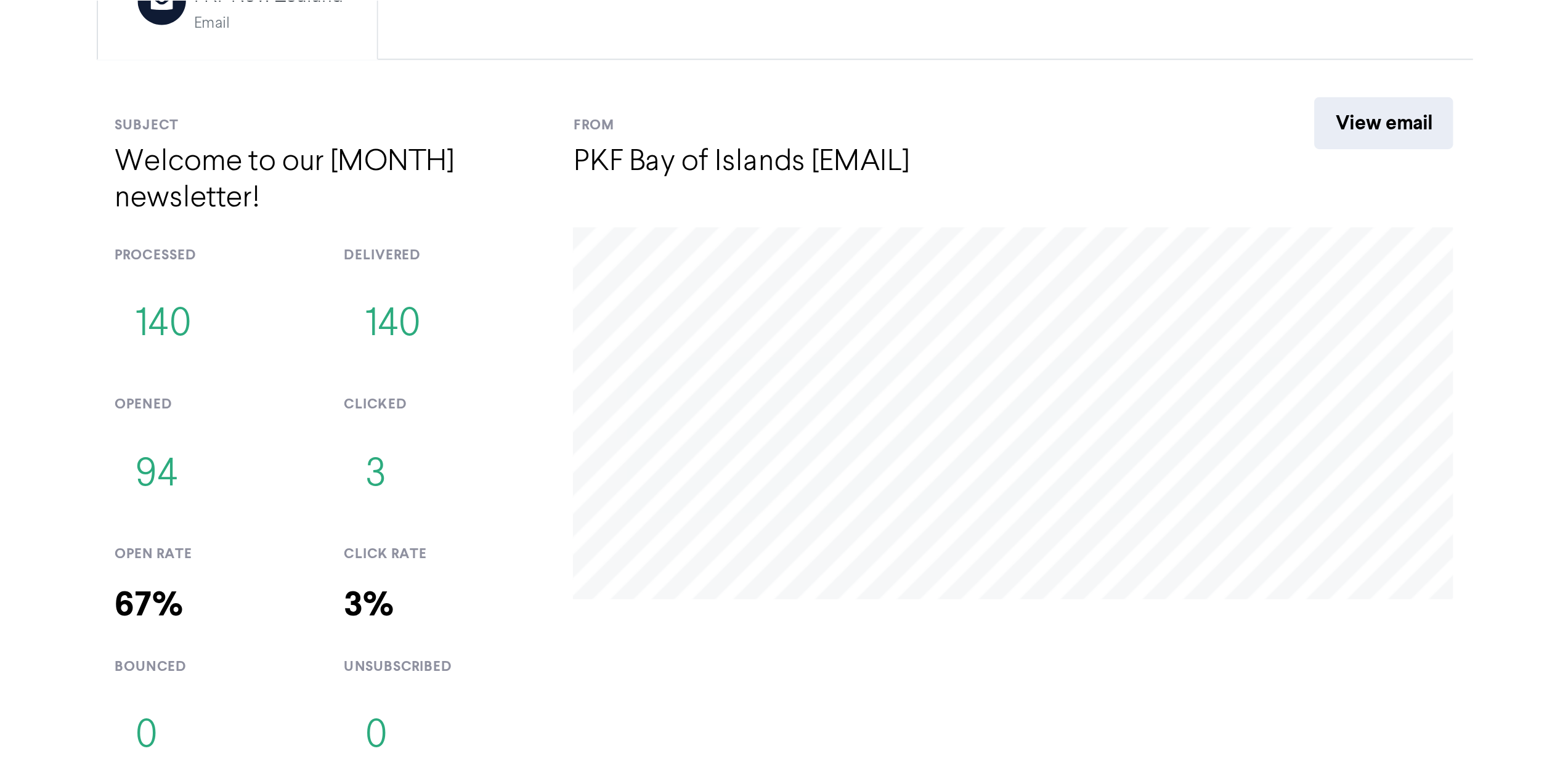 scroll, scrollTop: 0, scrollLeft: 0, axis: both 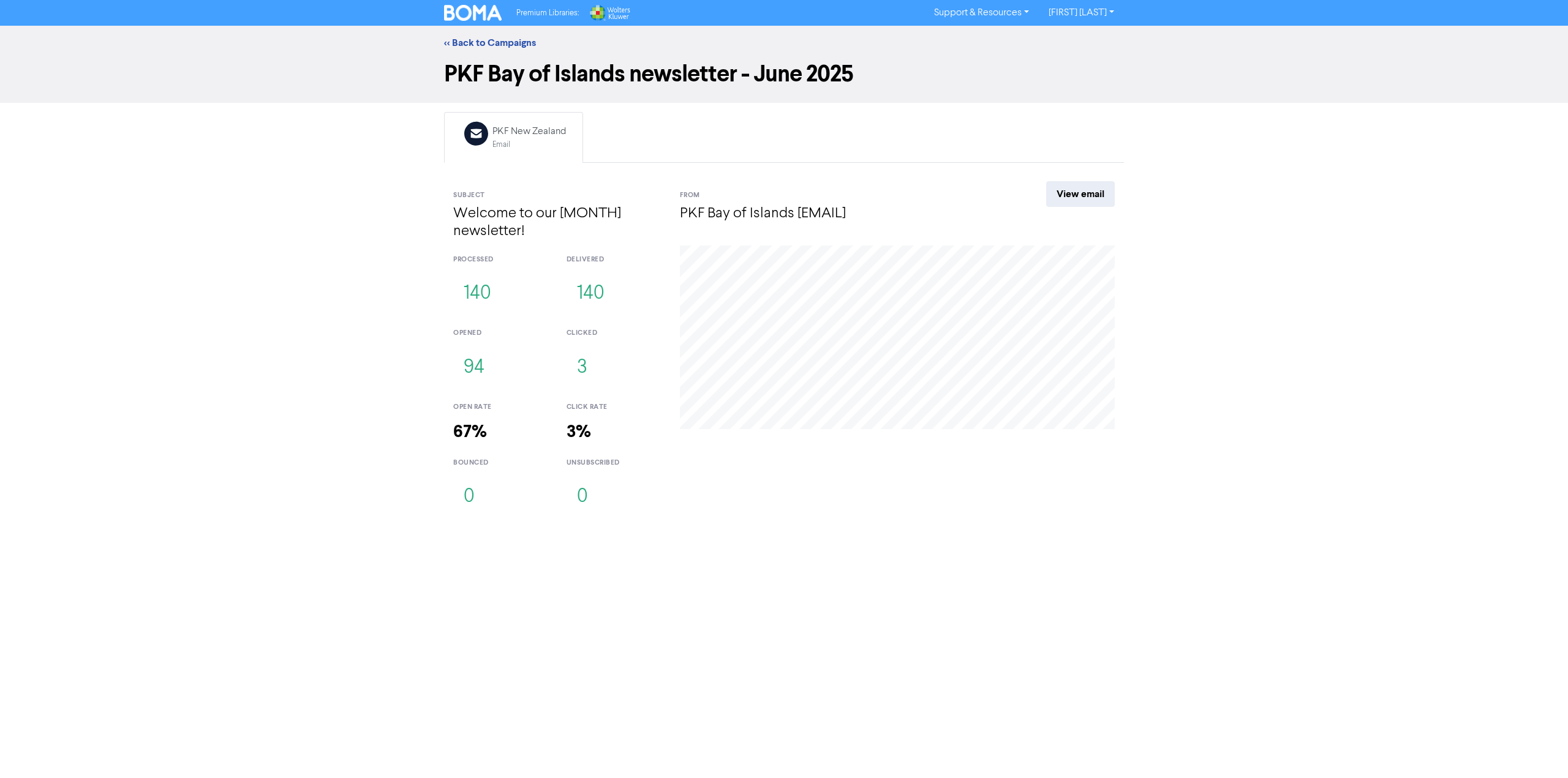 click on "<< Back to Campaigns PKF Bay of Islands newsletter - [MONTH] [YEAR] Email PKF New Zealand Email Subject Welcome to our [MONTH] newsletter! From PKF Bay of Islands [EMAIL] View email processed [NUMBER] delivered [NUMBER] opened [NUMBER] clicked [NUMBER] open rate [NUMBER]% click rate [NUMBER]% bounced [NUMBER] unsubscribed [NUMBER] [DAY], [DAY_NUM] [MONTH] Click: [NUMBER] Open: [NUMBER]" at bounding box center (784, 274) 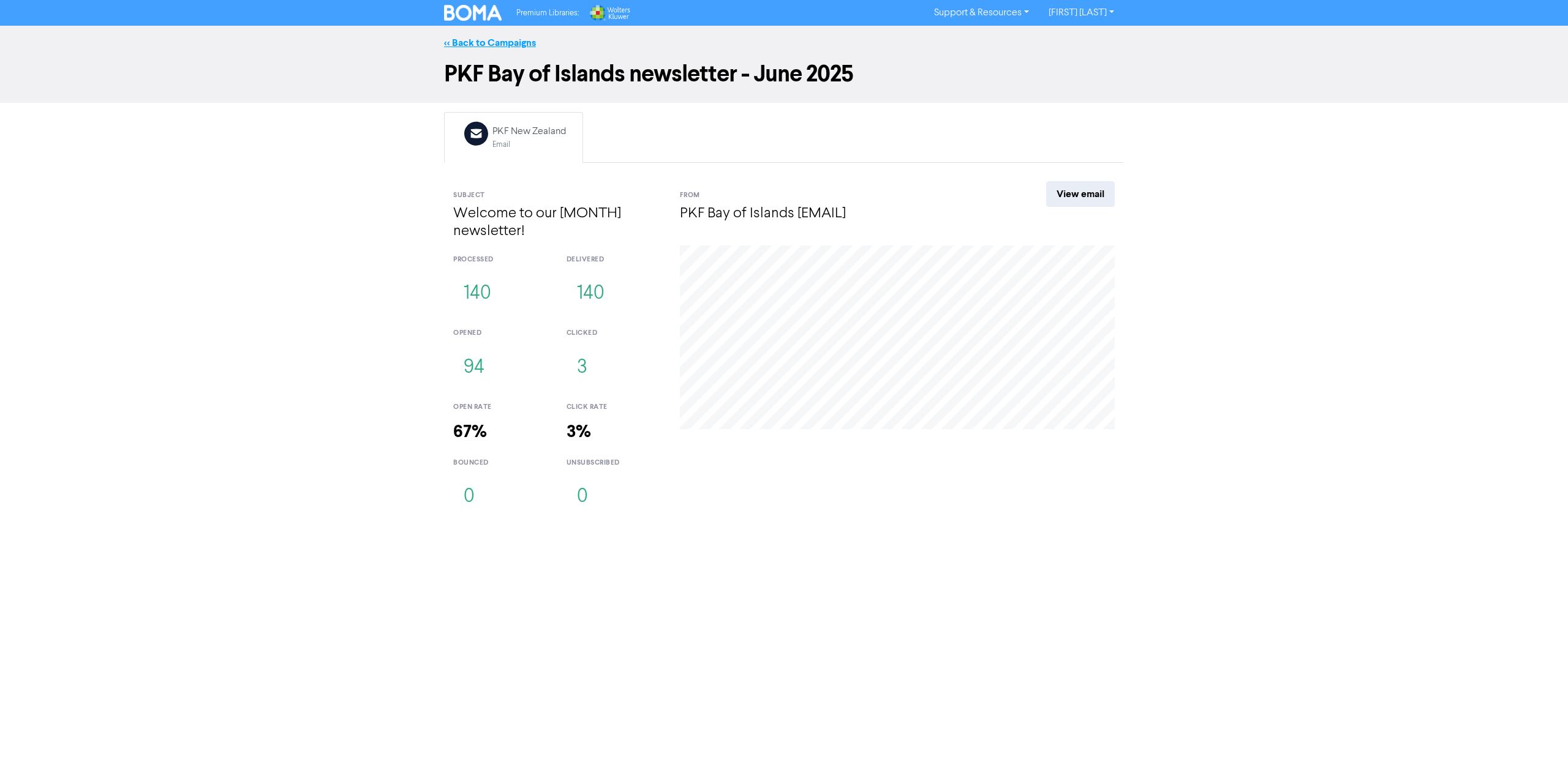 click on "<< Back to Campaigns" at bounding box center (490, 43) 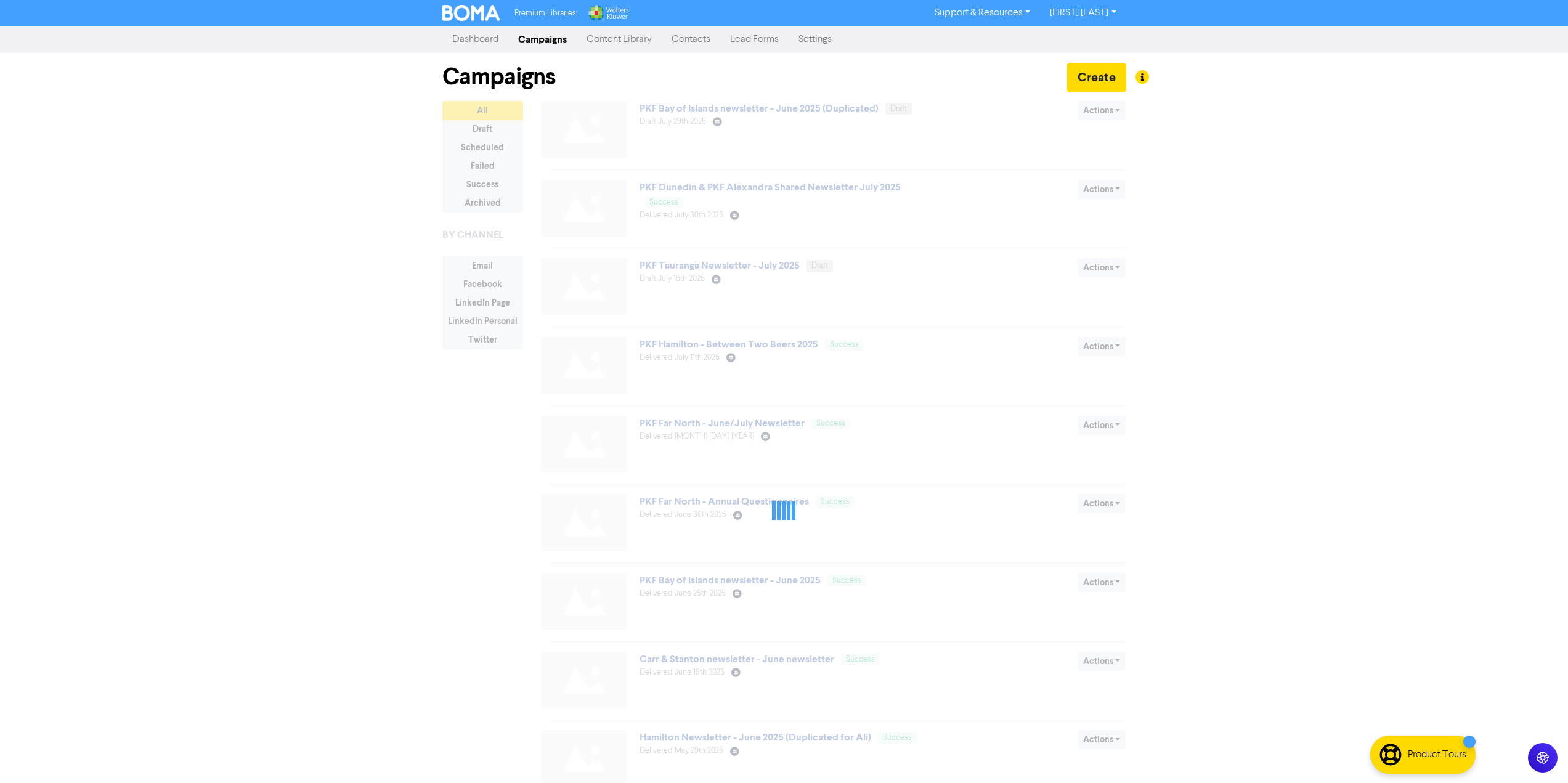 drag, startPoint x: 299, startPoint y: 233, endPoint x: 288, endPoint y: 214, distance: 21.954498 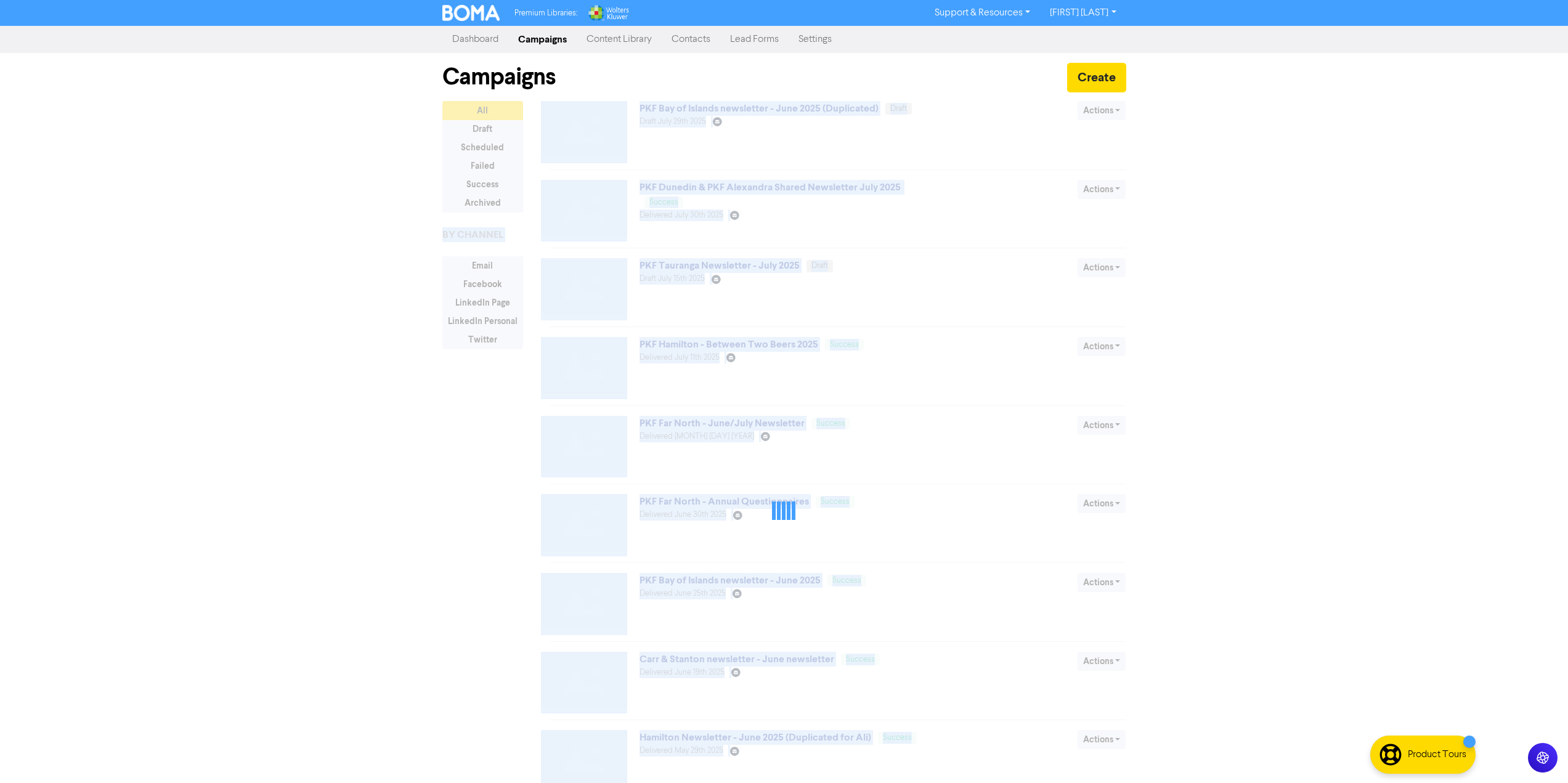 scroll, scrollTop: 138, scrollLeft: 0, axis: vertical 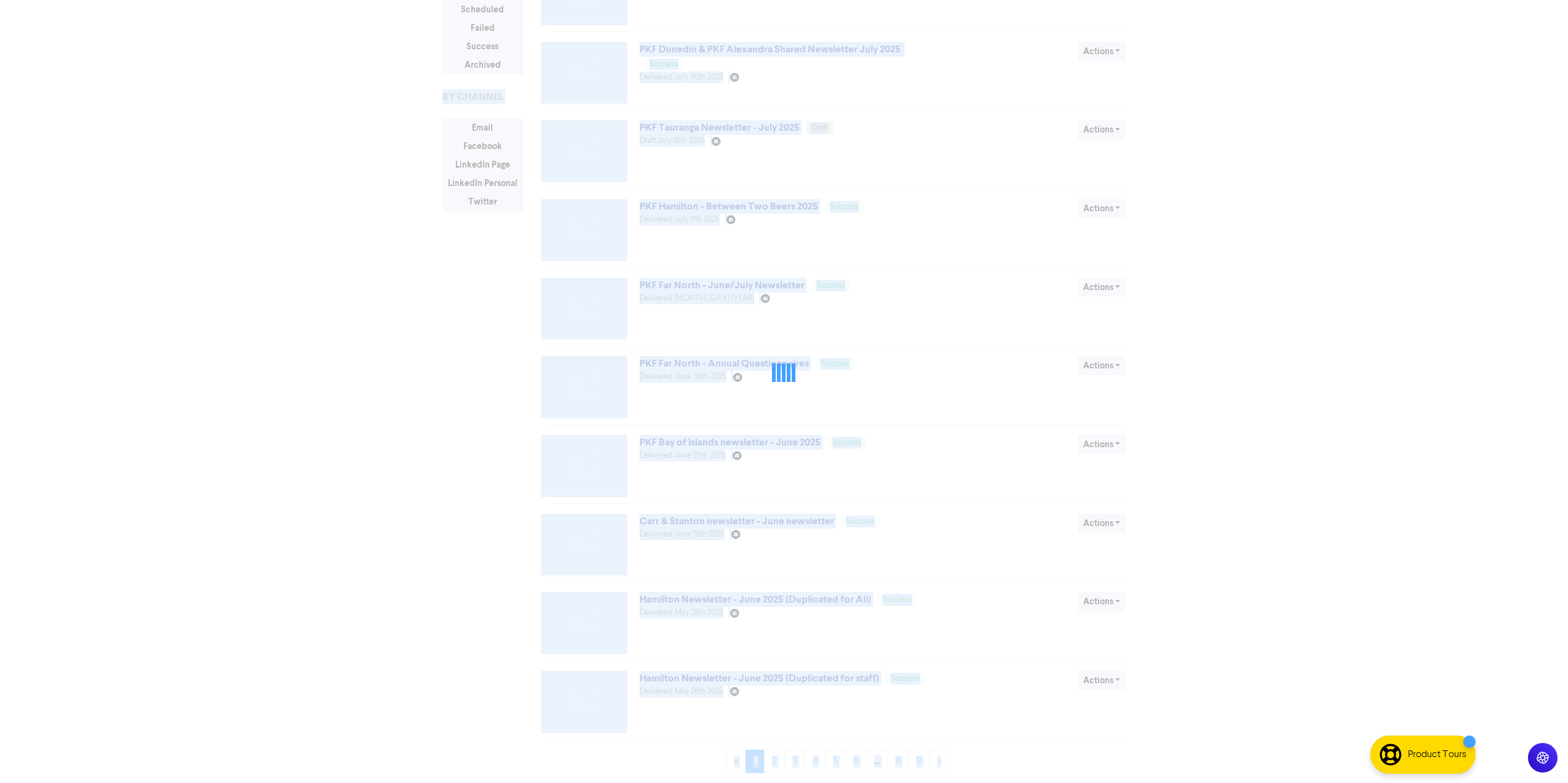 drag, startPoint x: 1346, startPoint y: 465, endPoint x: 1368, endPoint y: 492, distance: 34.82815 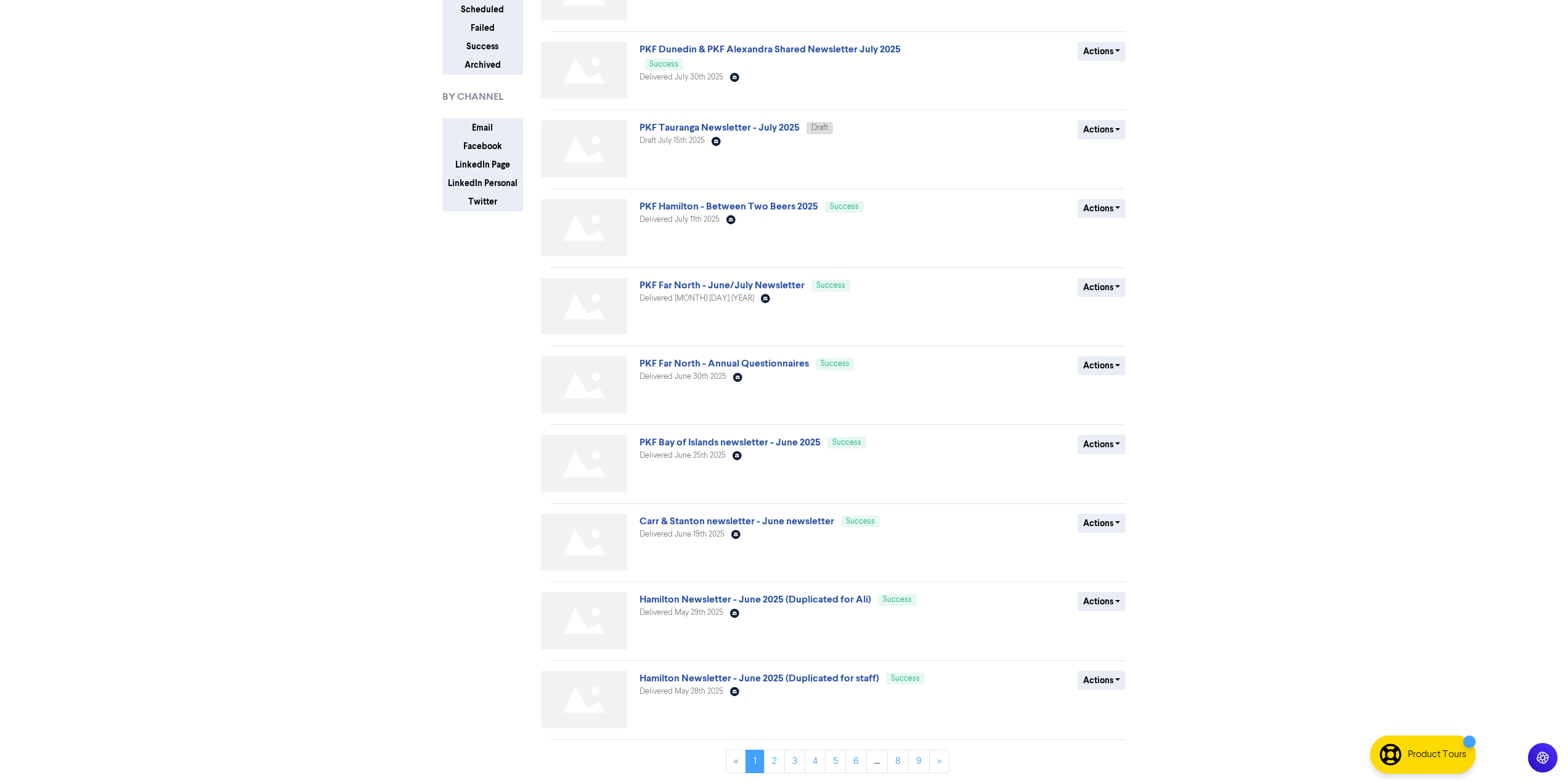 drag, startPoint x: 243, startPoint y: 420, endPoint x: 286, endPoint y: 431, distance: 44.38468 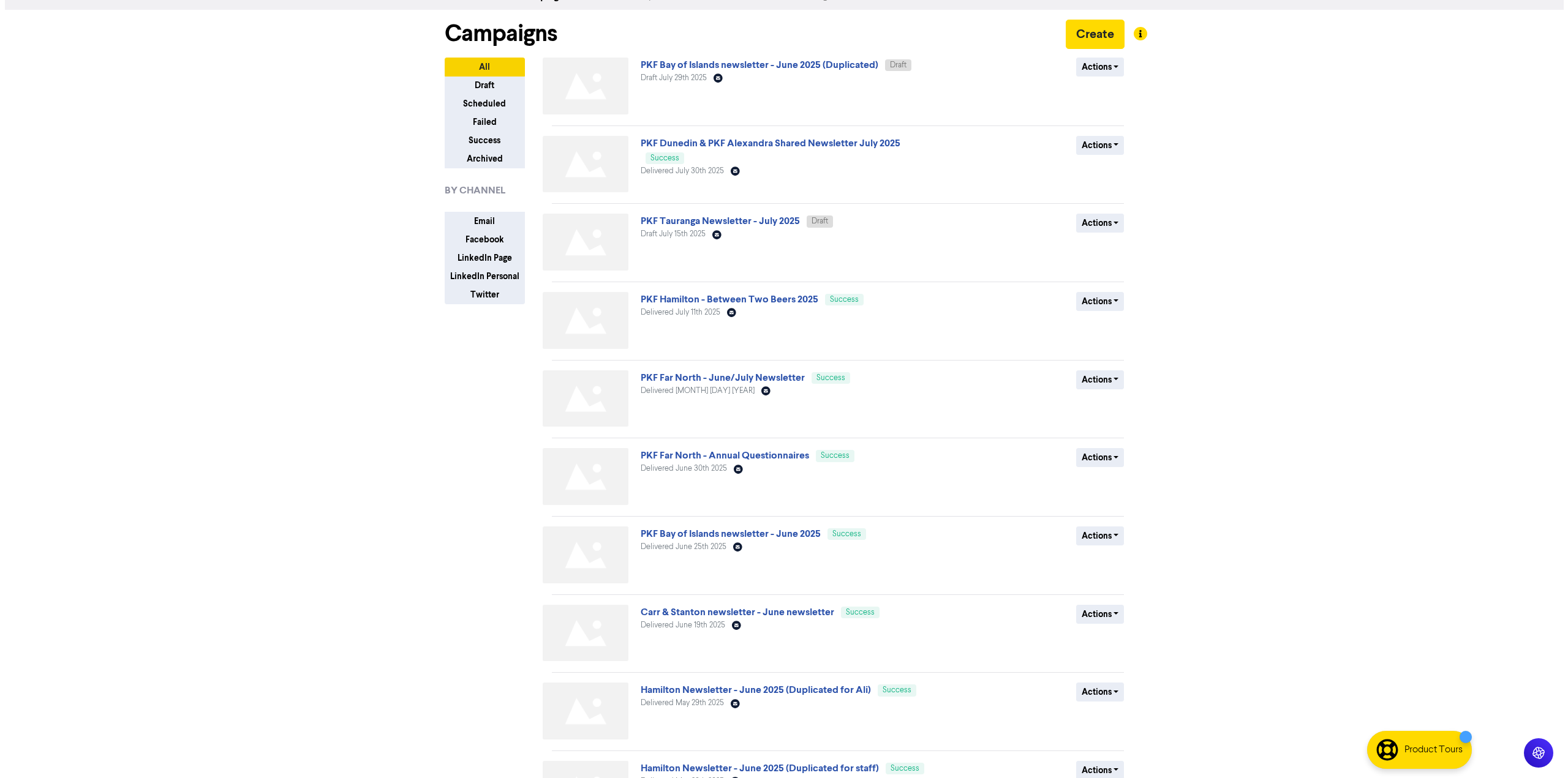 scroll, scrollTop: 0, scrollLeft: 0, axis: both 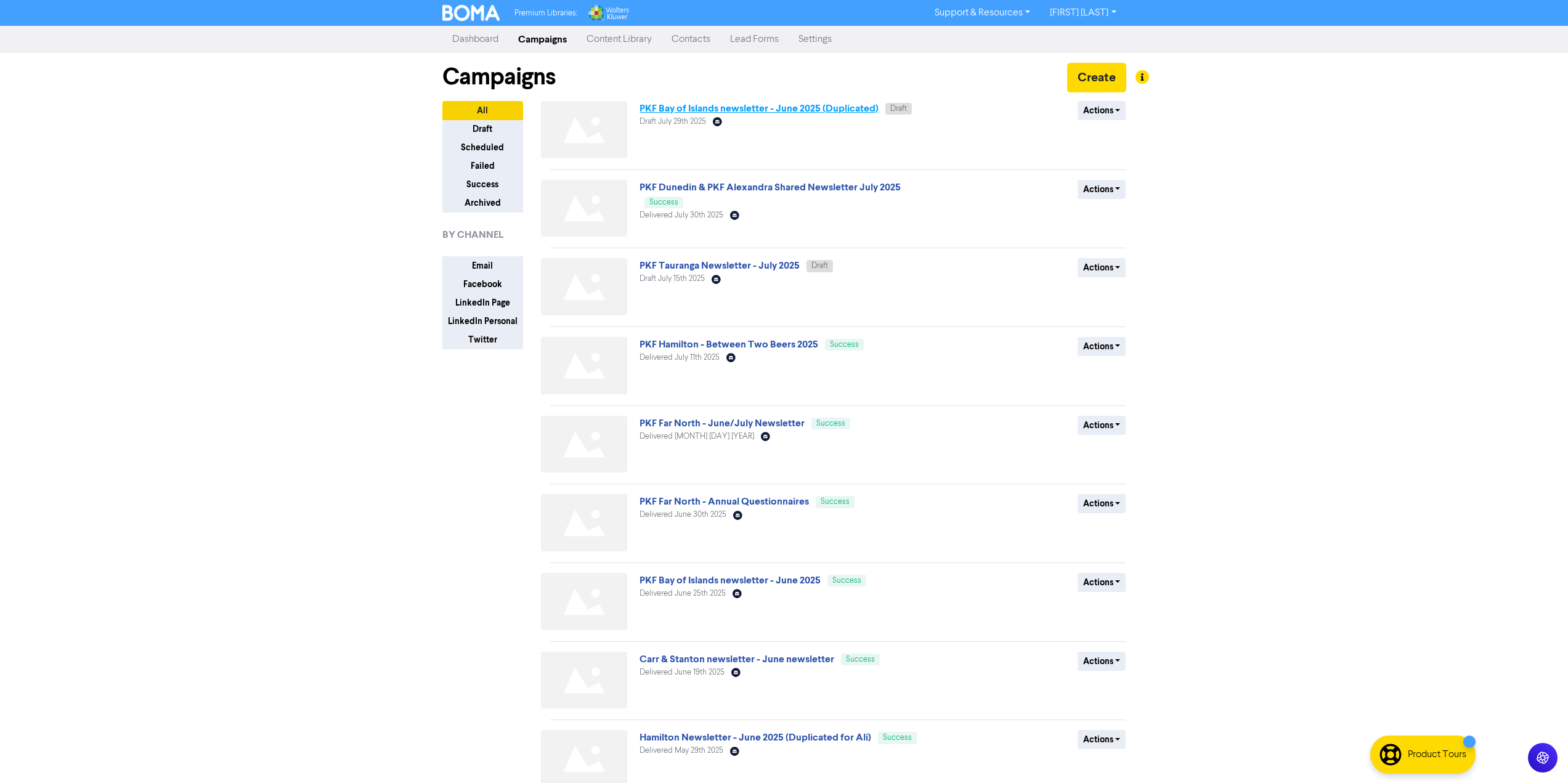 click on "PKF Bay of Islands newsletter - June 2025 (Duplicated)" at bounding box center [759, 108] 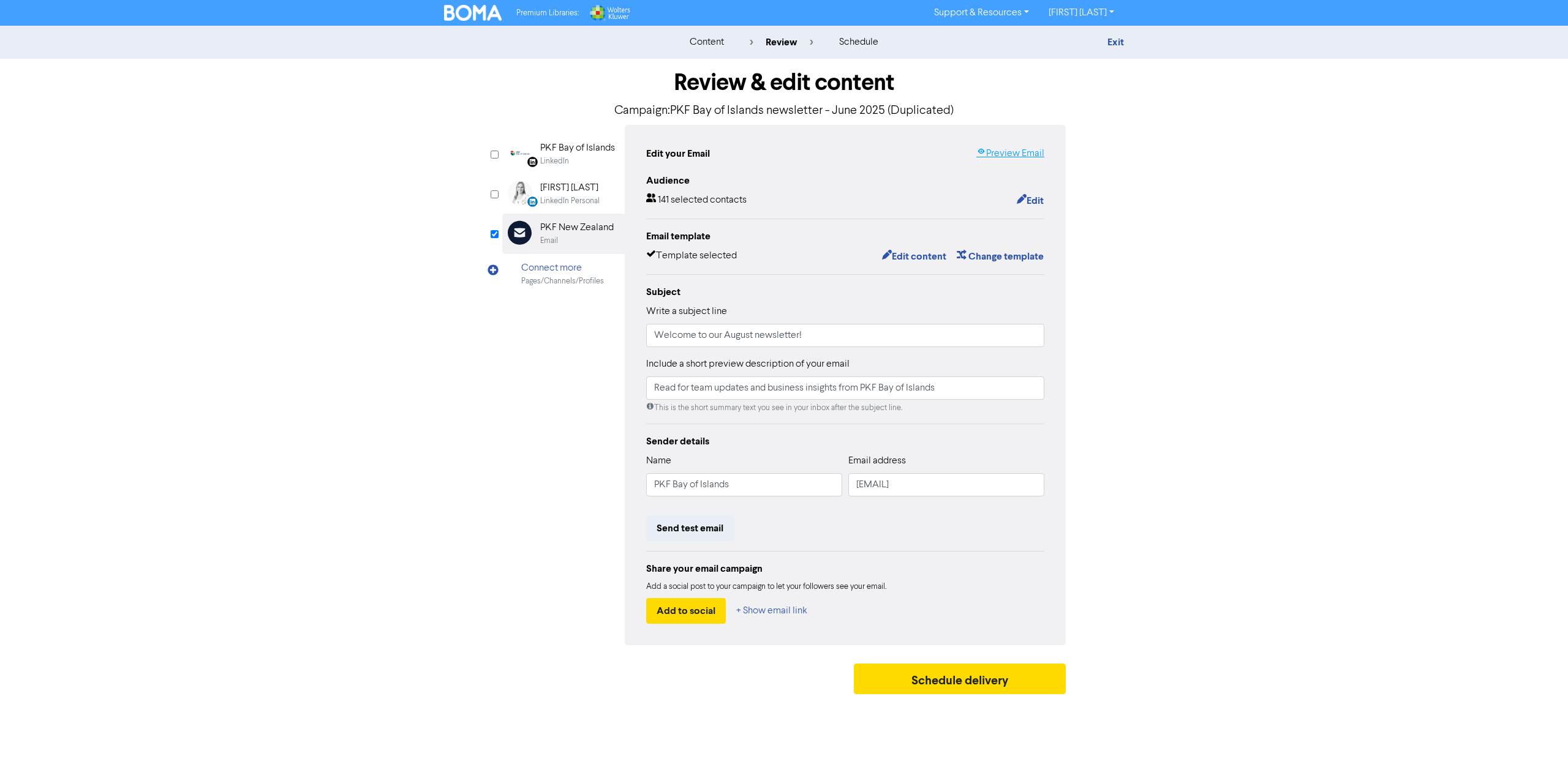 click on "Preview Email" at bounding box center [1010, 154] 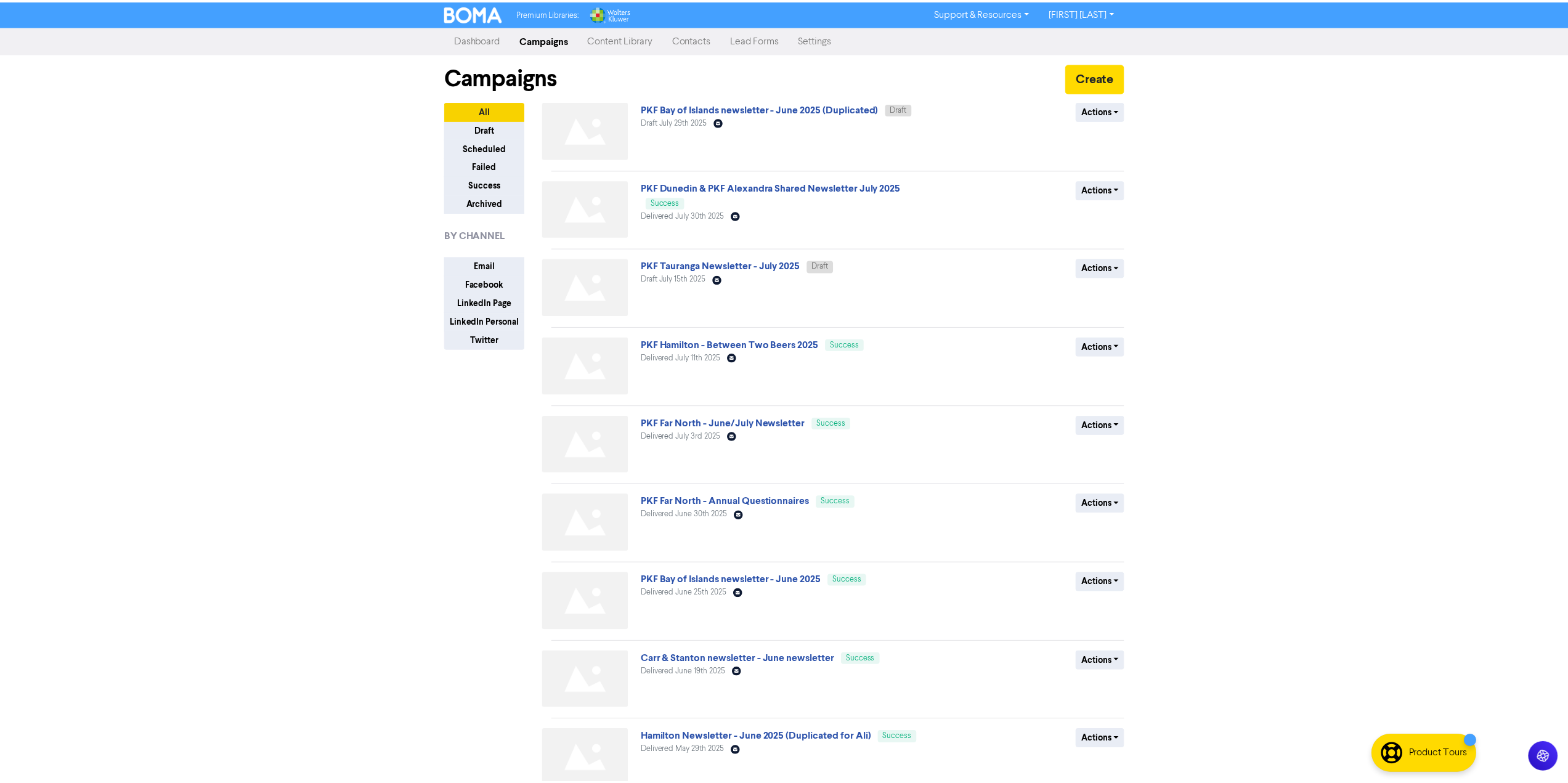 scroll, scrollTop: 0, scrollLeft: 0, axis: both 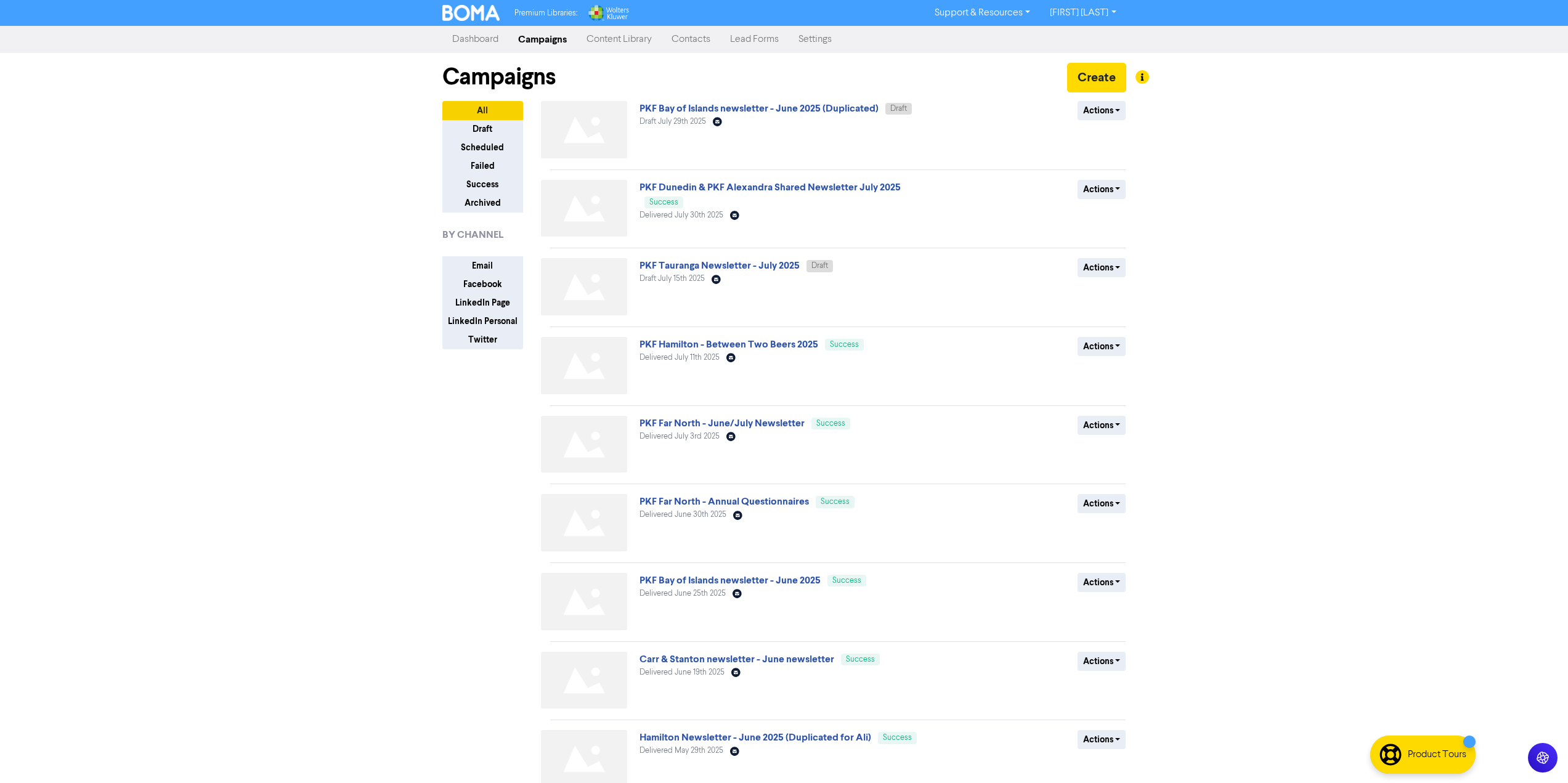 click on "Premium Libraries: Support & Resources Video Tutorials FAQ & Guides Marketing Education Antonia Carter Log Out Dashboard Campaigns Content Library Contacts Lead Forms Settings Campaigns Create All Draft Scheduled Failed Success Archived BY CHANNEL Email Facebook LinkedIn Page LinkedIn Personal Twitter PKF Bay of Islands newsletter - June 2025 (Duplicated)      Draft Draft July 29th 2025
Email
Created with Sketch.
Actions Delete Duplicate Rename Archive PKF Dunedin & PKF Alexandra Shared Newsletter July 2025      Success Delivered July 30th 2025
Email
Created with Sketch.
Actions Duplicate Archive PKF Tauranga Newsletter - July 2025      Draft Draft July 15th 2025
Email
Created with Sketch.
Actions" at bounding box center (784, 391) 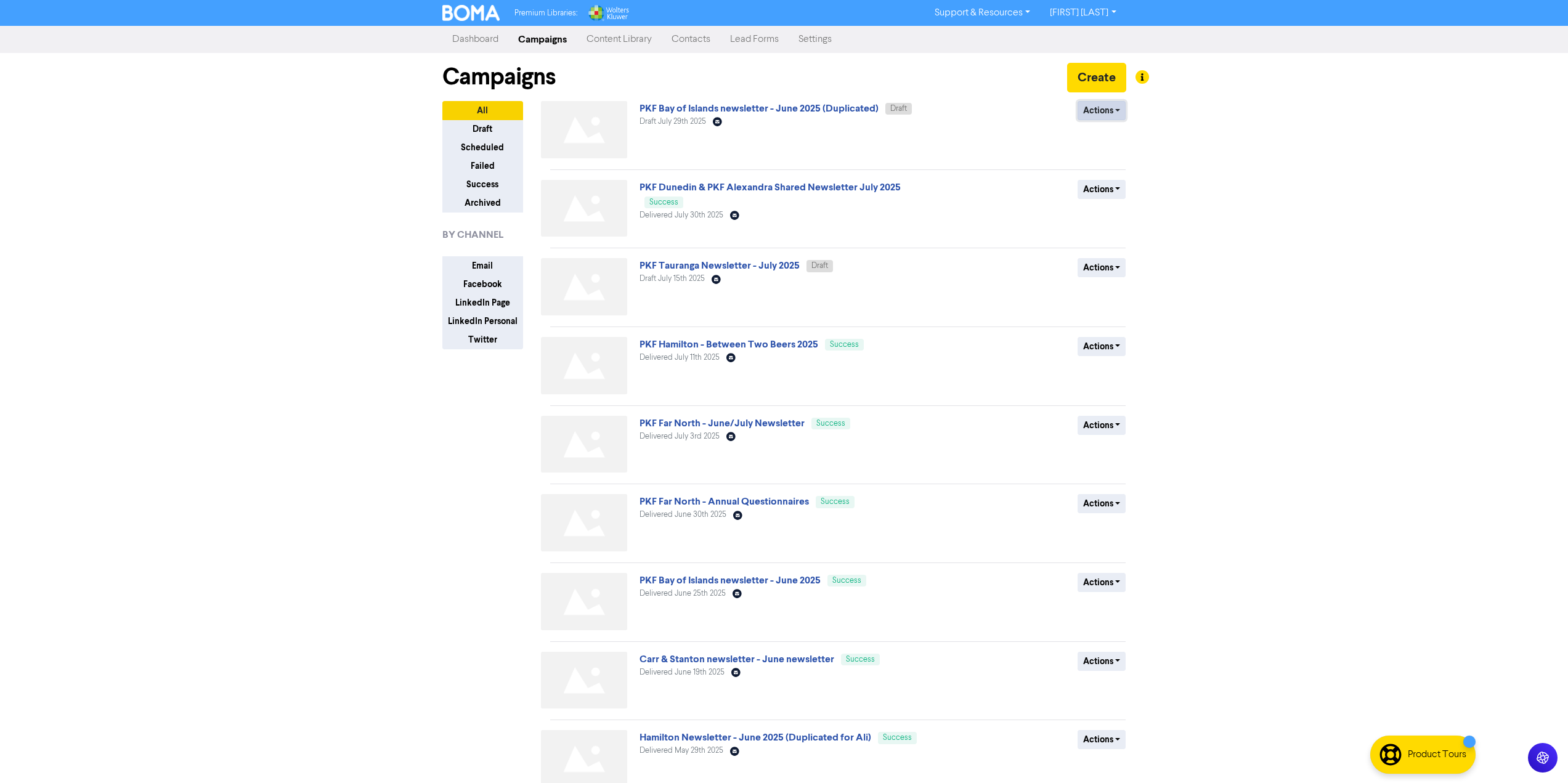 click on "Actions" at bounding box center [1102, 110] 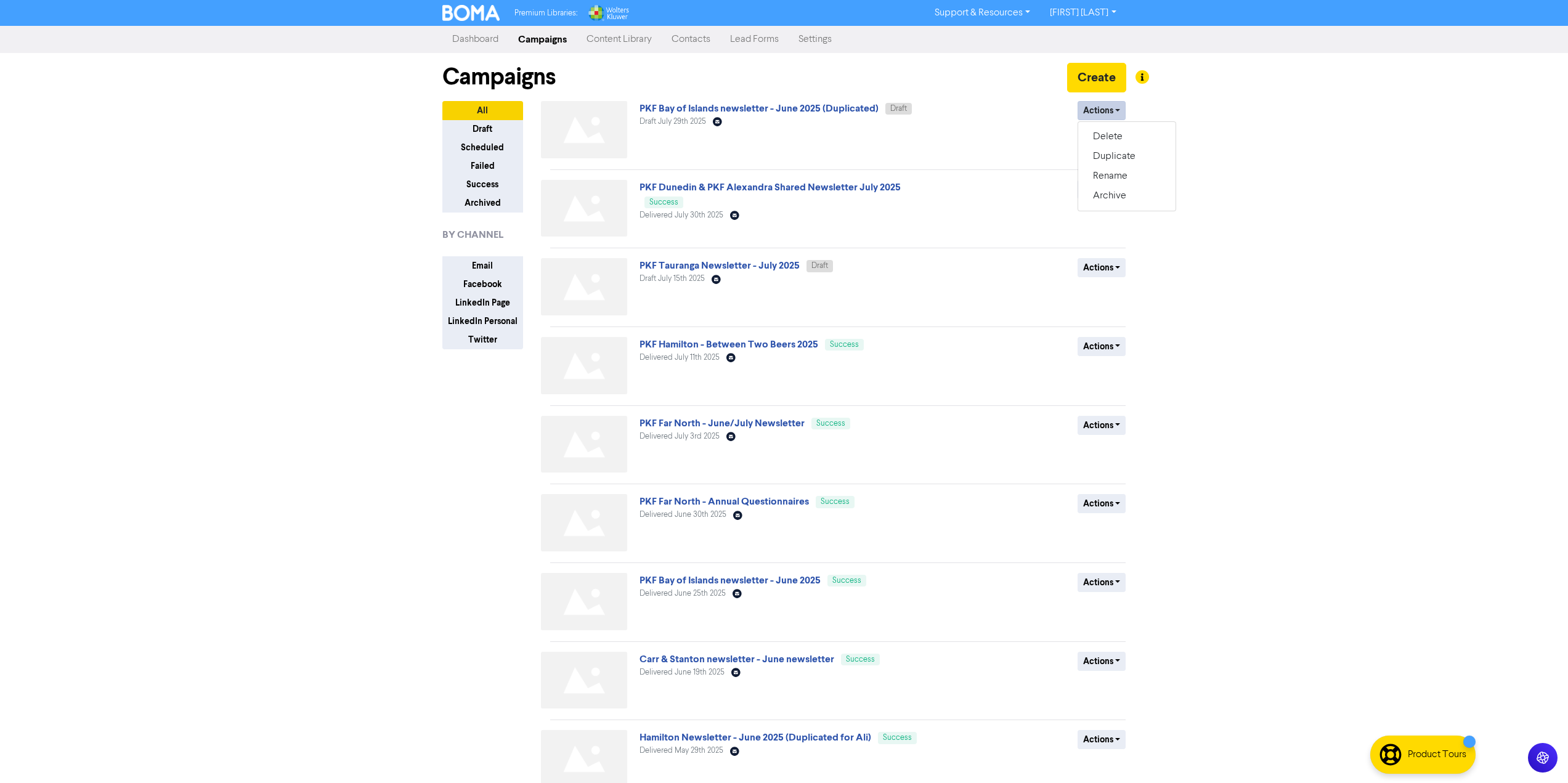 click on "Premium Libraries: Support & Resources Video Tutorials FAQ & Guides Marketing Education [FIRST] [LAST] Log Out Dashboard Campaigns Content Library Contacts Lead Forms Settings Campaigns Create All Draft Scheduled Failed Success Archived BY CHANNEL Email Facebook LinkedIn Page LinkedIn Personal Twitter PKF Bay of Islands newsletter - June 2025 (Duplicated) Draft Draft [DATE] 2025 Email Created with Sketch. Actions Delete Duplicate Rename Archive PKF Dunedin & PKF Alexandra Shared Newsletter July 2025 Success Delivered [DATE] 2025 Email Created with Sketch. Actions Duplicate Archive PKF Tauranga Newsletter - July 2025 Draft Draft [DATE] 2025 Email Created with Sketch. Actions" at bounding box center [784, 391] 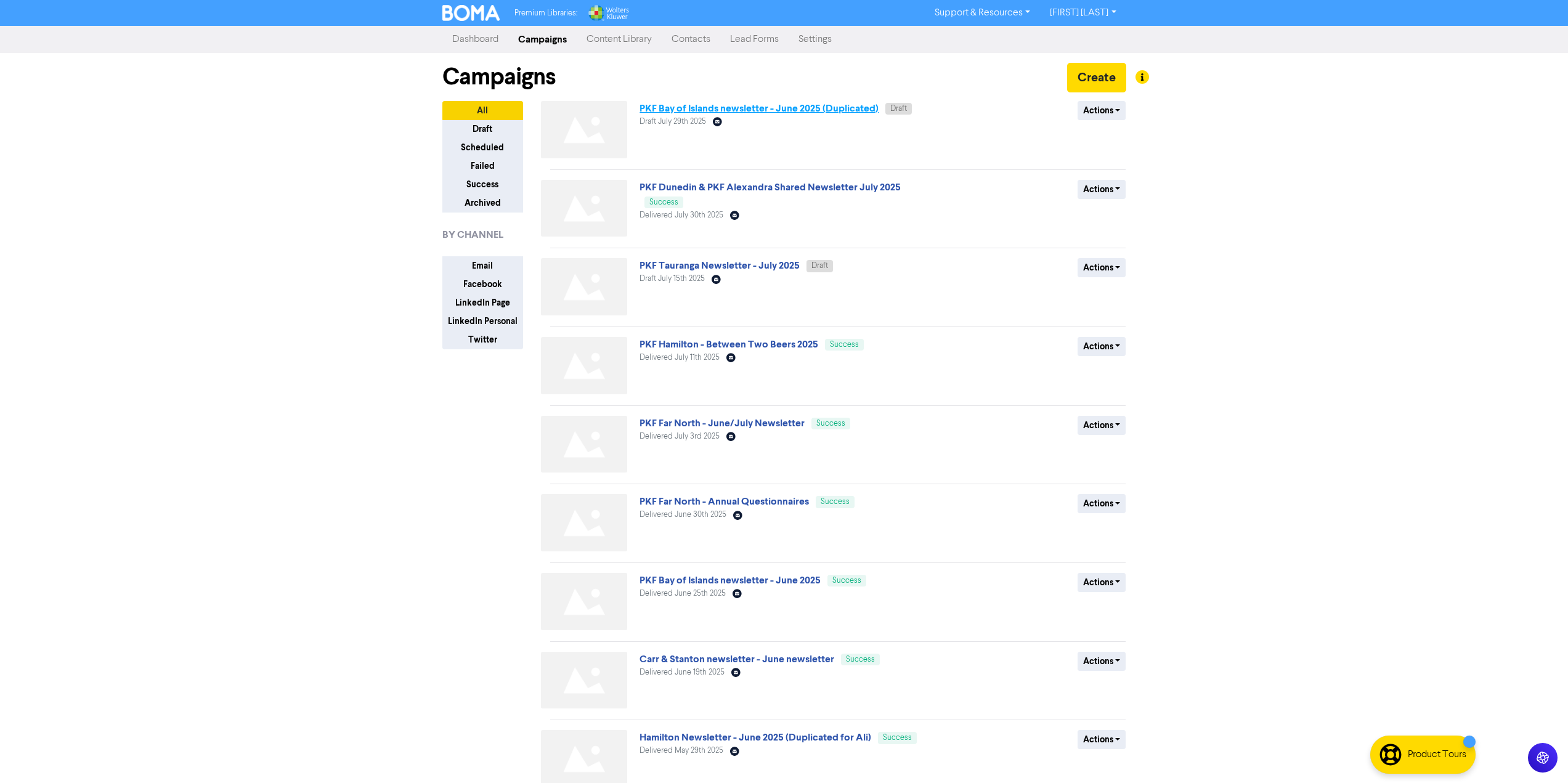 click on "PKF Bay of Islands newsletter - June 2025 (Duplicated)" at bounding box center [759, 108] 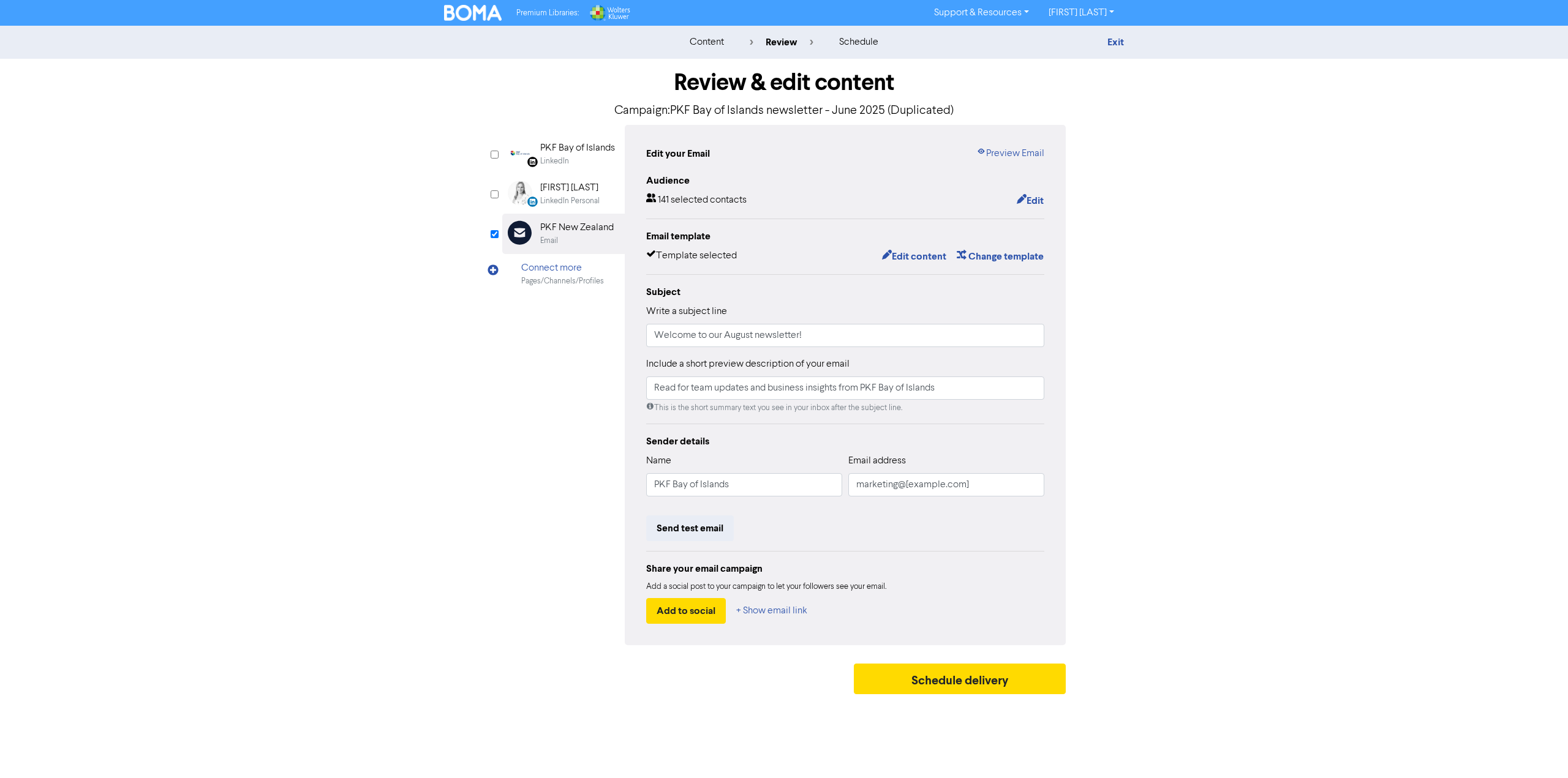 click on "Review & edit content Campaign:  PKF Bay of Islands newsletter - June 2025 (Duplicated)
LinkedIn Page
Created with Sketch.
PKF Bay of Islands LinkedIn
LinkedIn Personal
Created with Sketch.
Grace Jones LinkedIn Personal
Email
Created with Sketch.
PKF New Zealand Email Connect more Pages/Channels/Profiles Linkedin is not active for this campaign Activate Linkedin Linkedin Personal is not active for this campaign Activate Linkedin Personal Edit your Email  Preview Email Audience   141 selected contacts  Edit Email template  Template selected  Edit content   Change template Subject Write a subject line Welcome to our August newsletter! Sender details Name PKF Bay of Islands ." at bounding box center (784, 380) 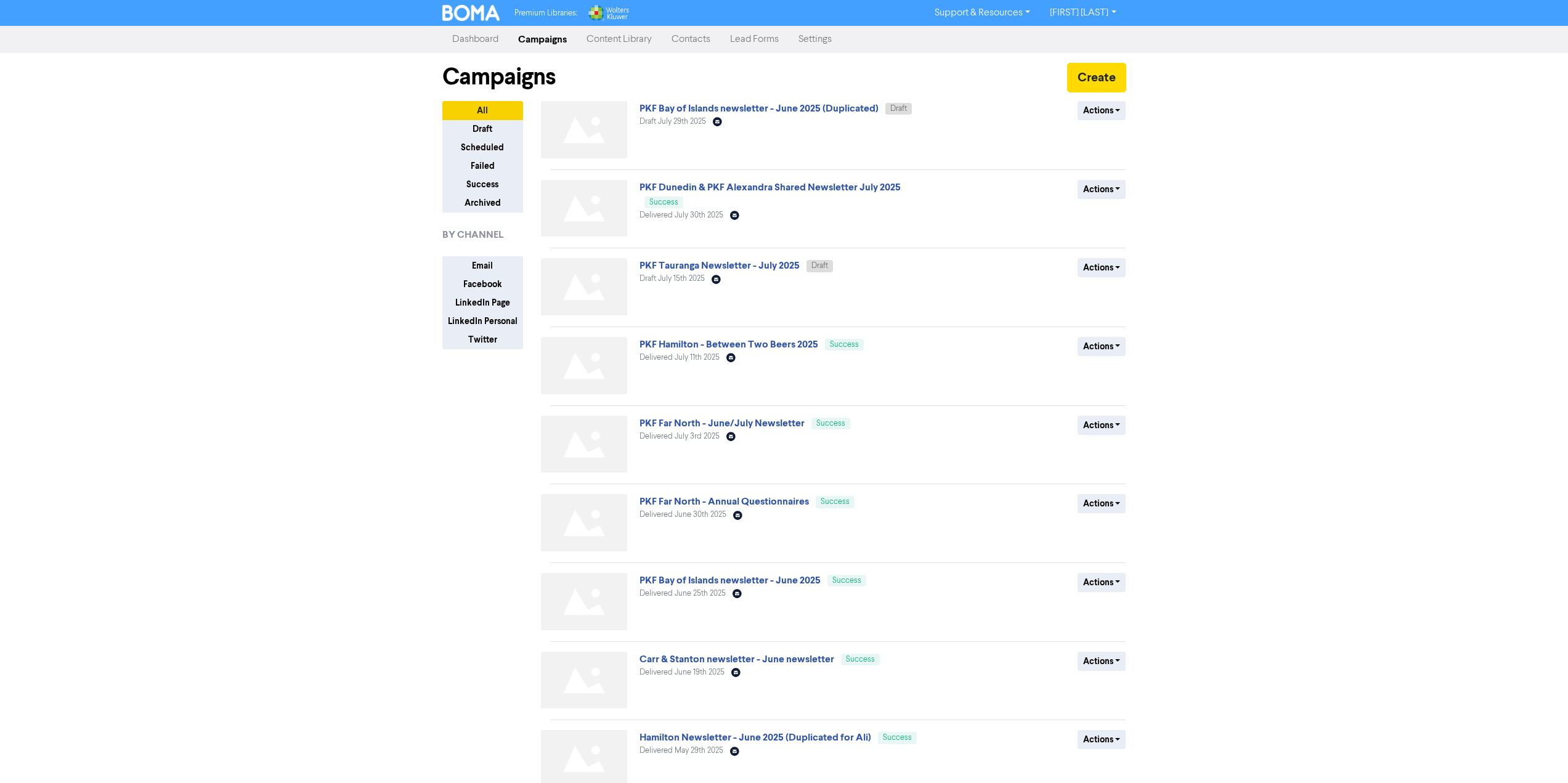 scroll, scrollTop: 0, scrollLeft: 0, axis: both 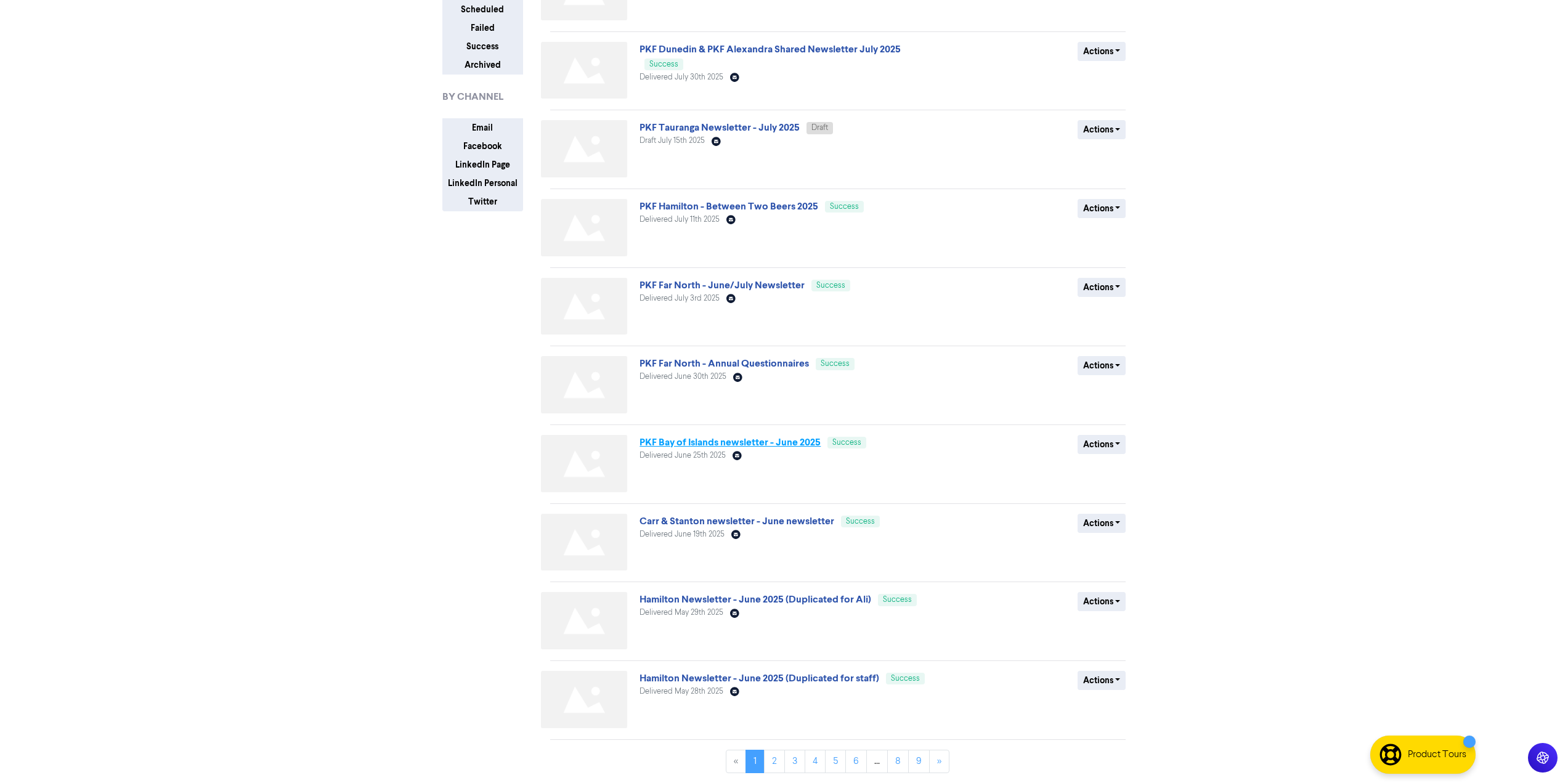click on "PKF Bay of Islands newsletter - June 2025" at bounding box center (730, 442) 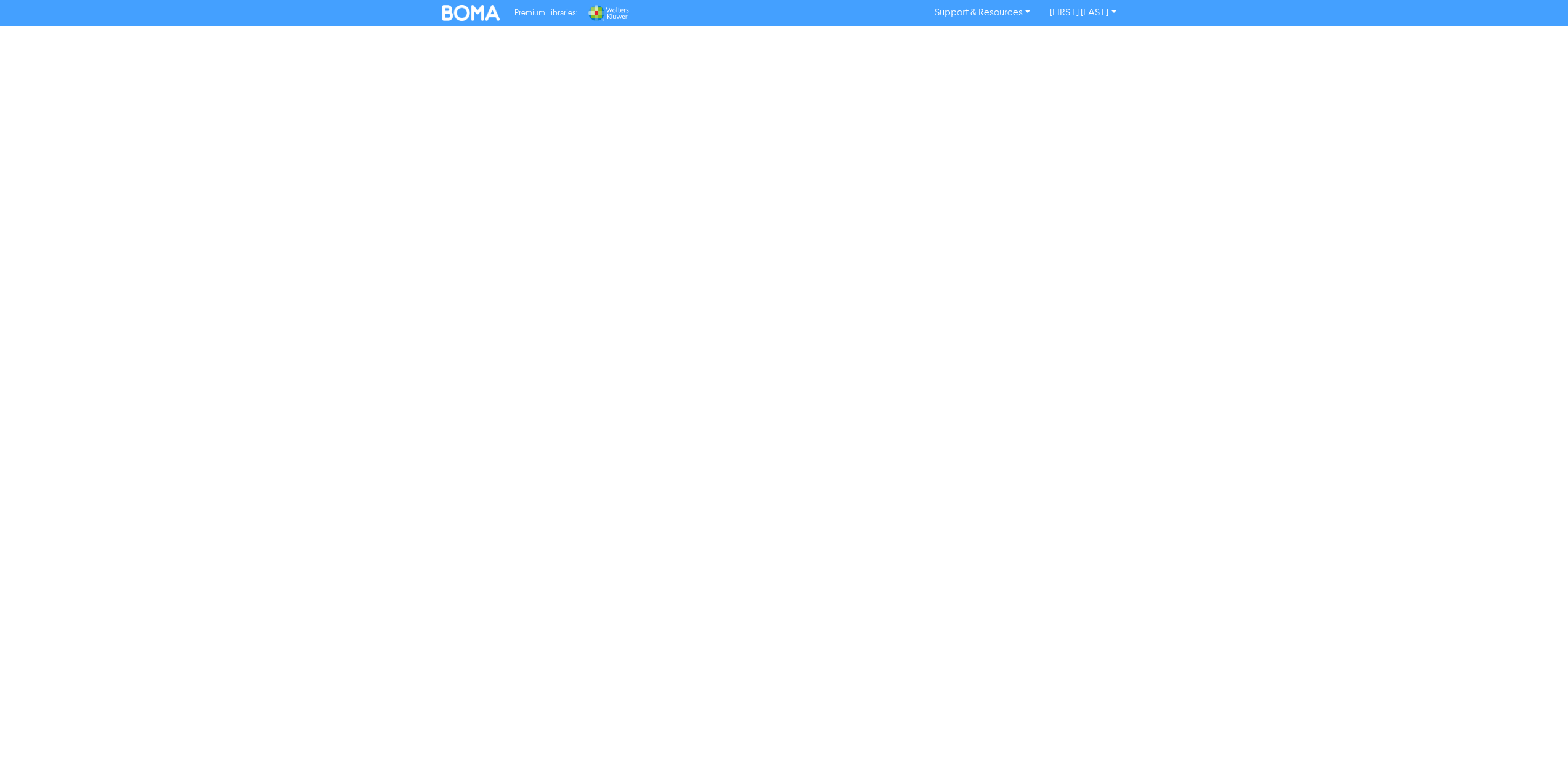 scroll, scrollTop: 0, scrollLeft: 0, axis: both 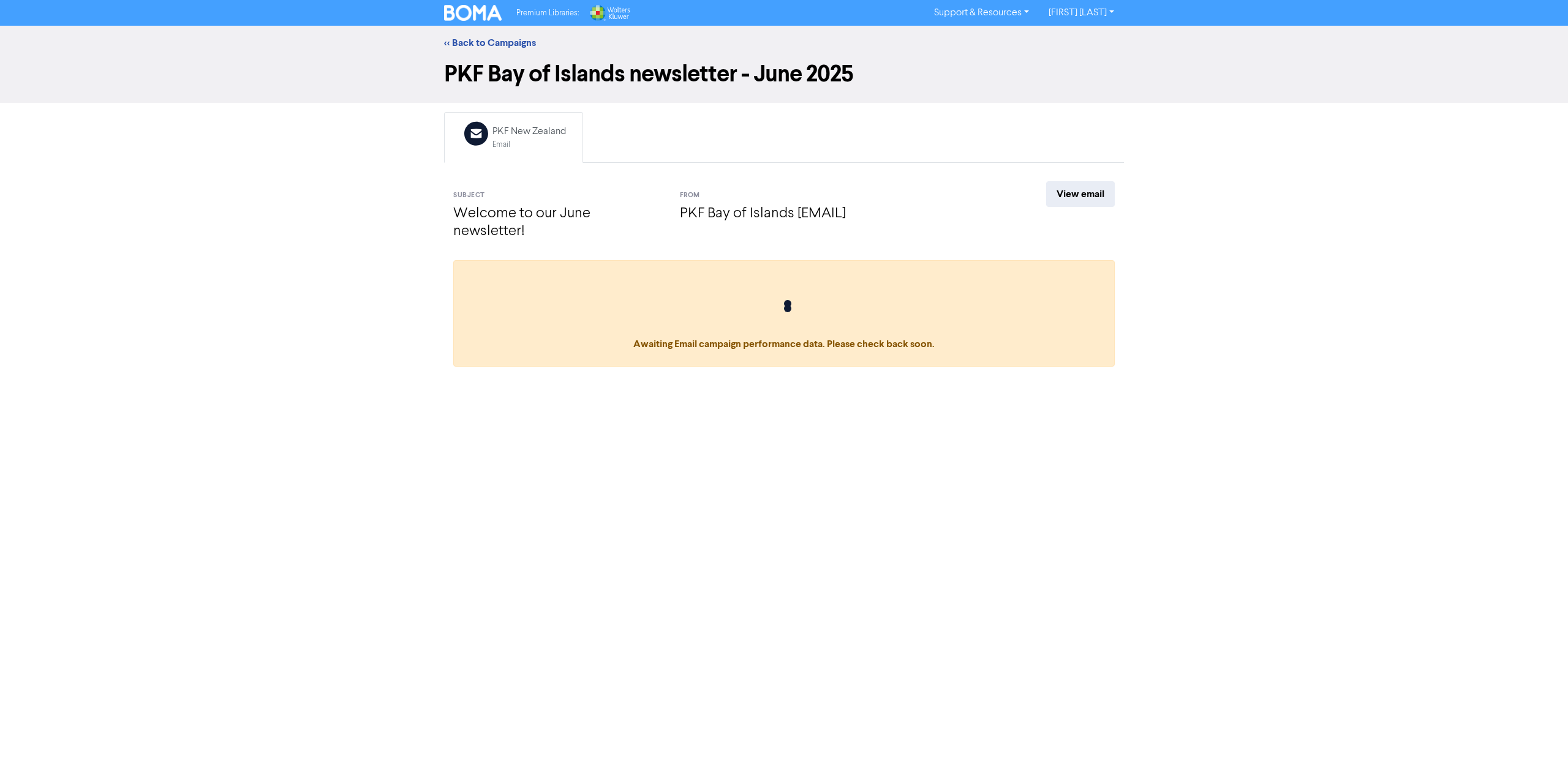 click on "<< Back to Campaigns PKF Bay of Islands newsletter - June 2025 Email Created with Sketch. PKF New Zealand Email Subject Welcome to our June newsletter! From PKF Bay of Islands [EMAIL] View email Awaiting Email campaign performance data. Please check back soon." at bounding box center (784, 201) 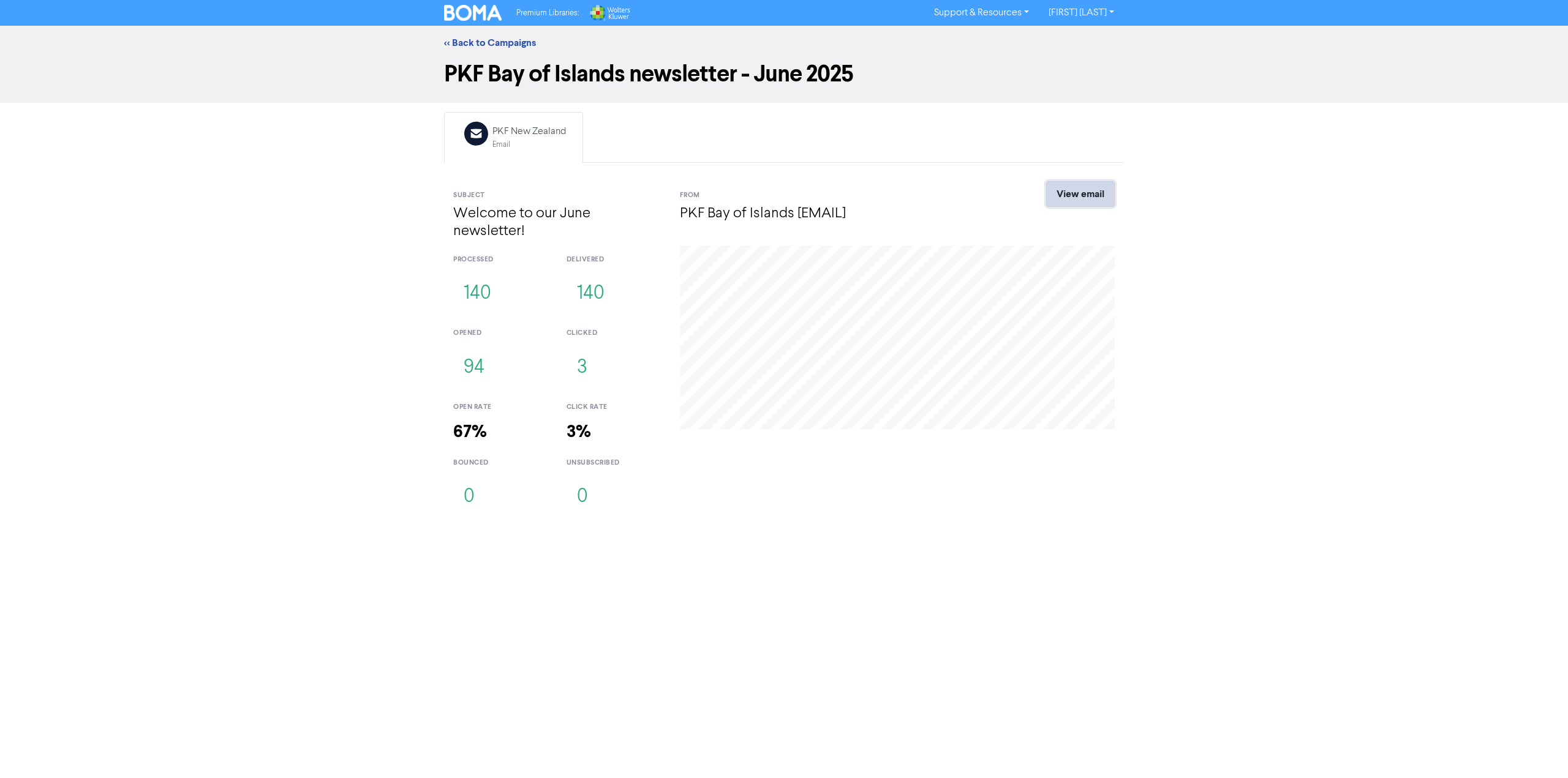 click on "View email" at bounding box center (1080, 194) 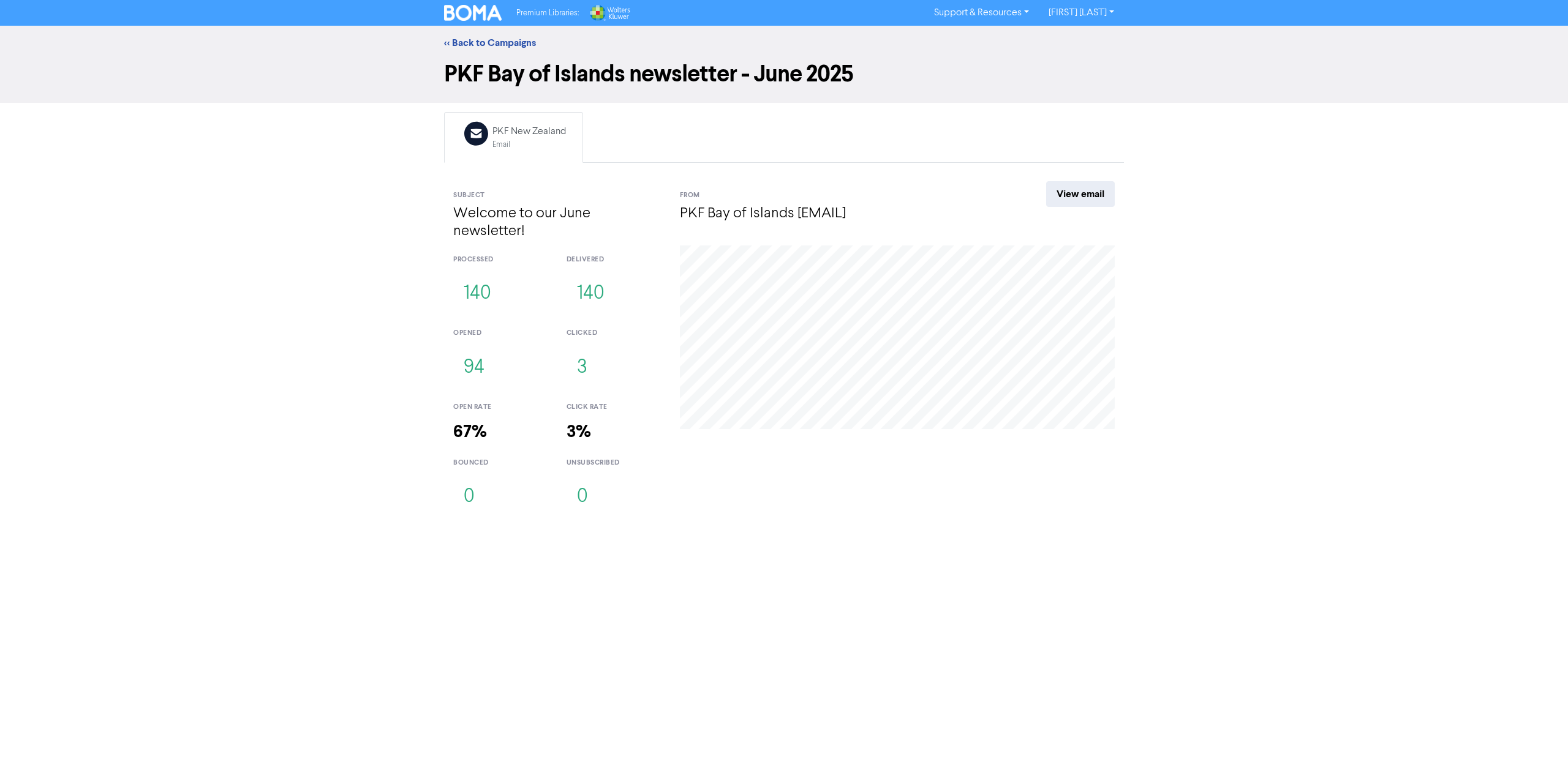 drag, startPoint x: 349, startPoint y: 283, endPoint x: 342, endPoint y: 269, distance: 15.652476 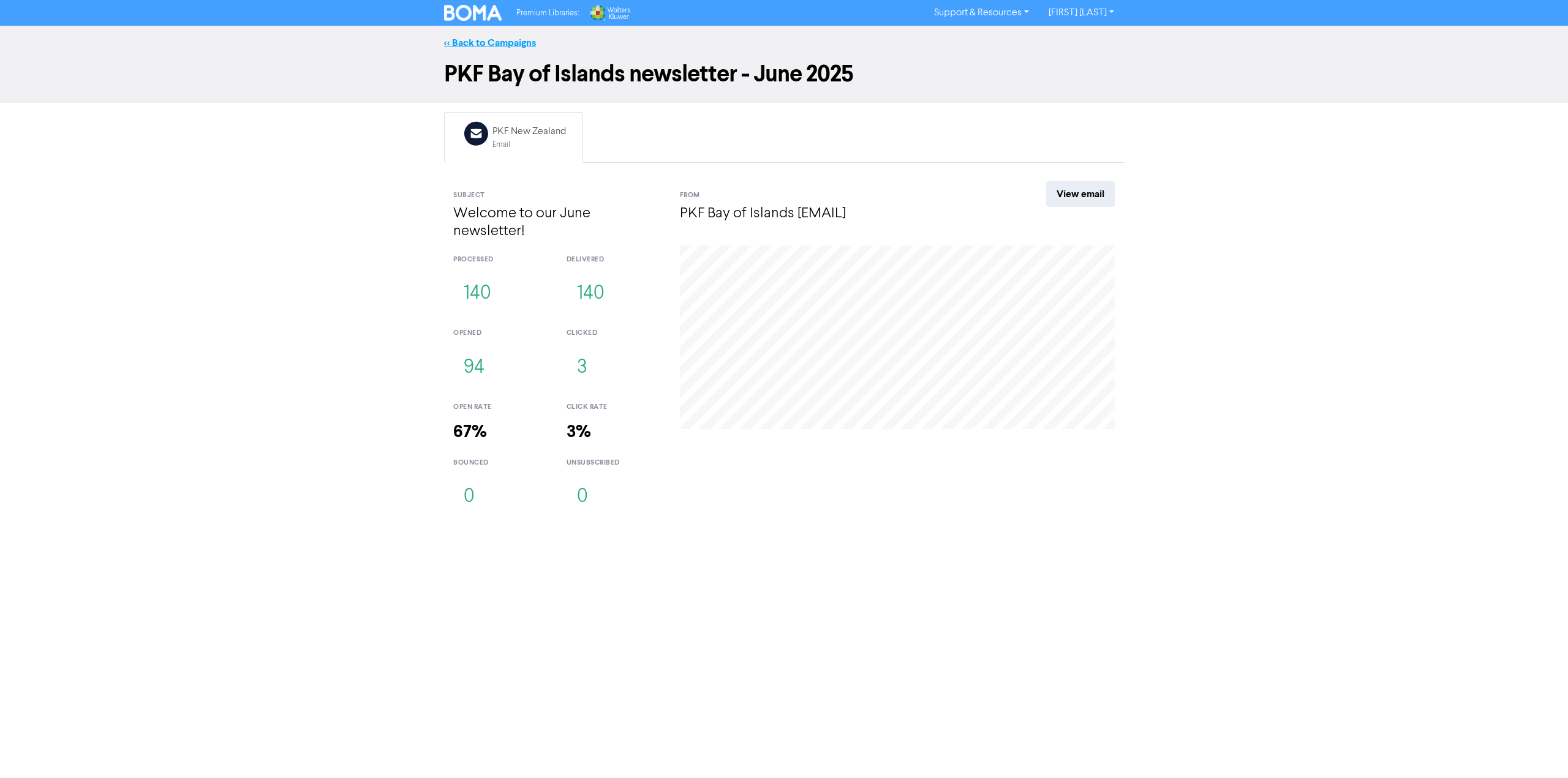 click on "<< Back to Campaigns" at bounding box center (490, 43) 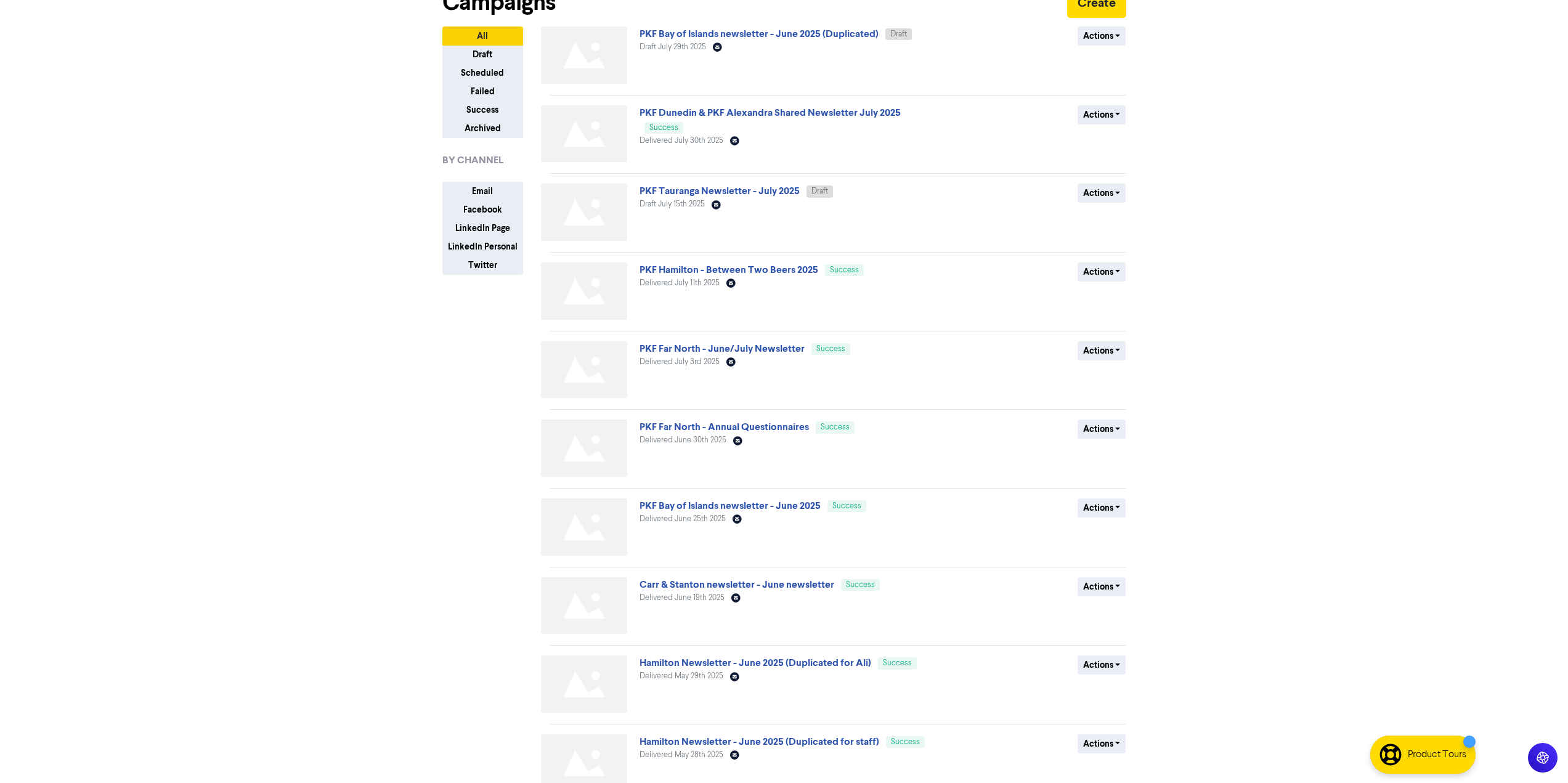 scroll, scrollTop: 138, scrollLeft: 0, axis: vertical 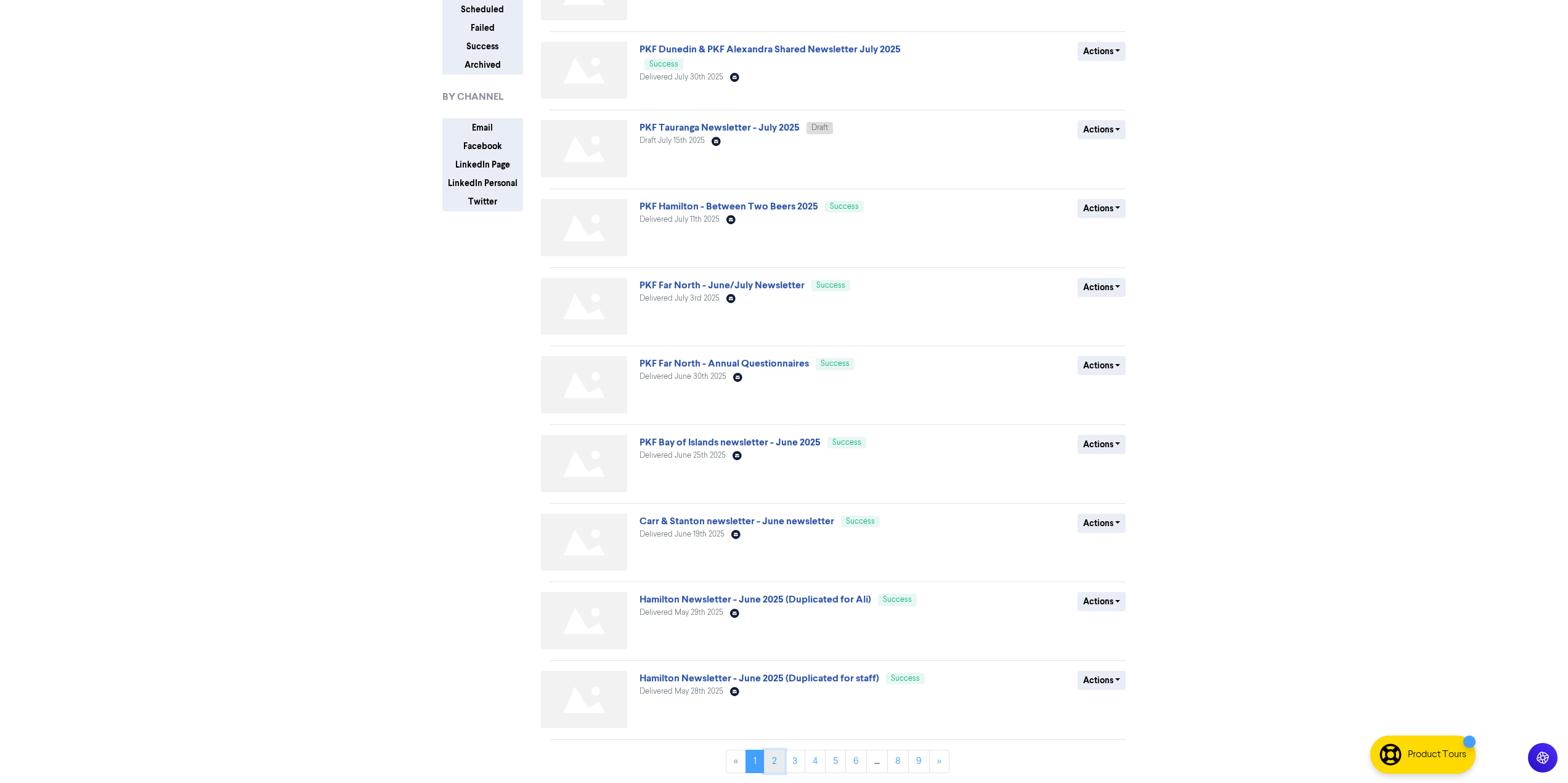 click on "2" at bounding box center (774, 761) 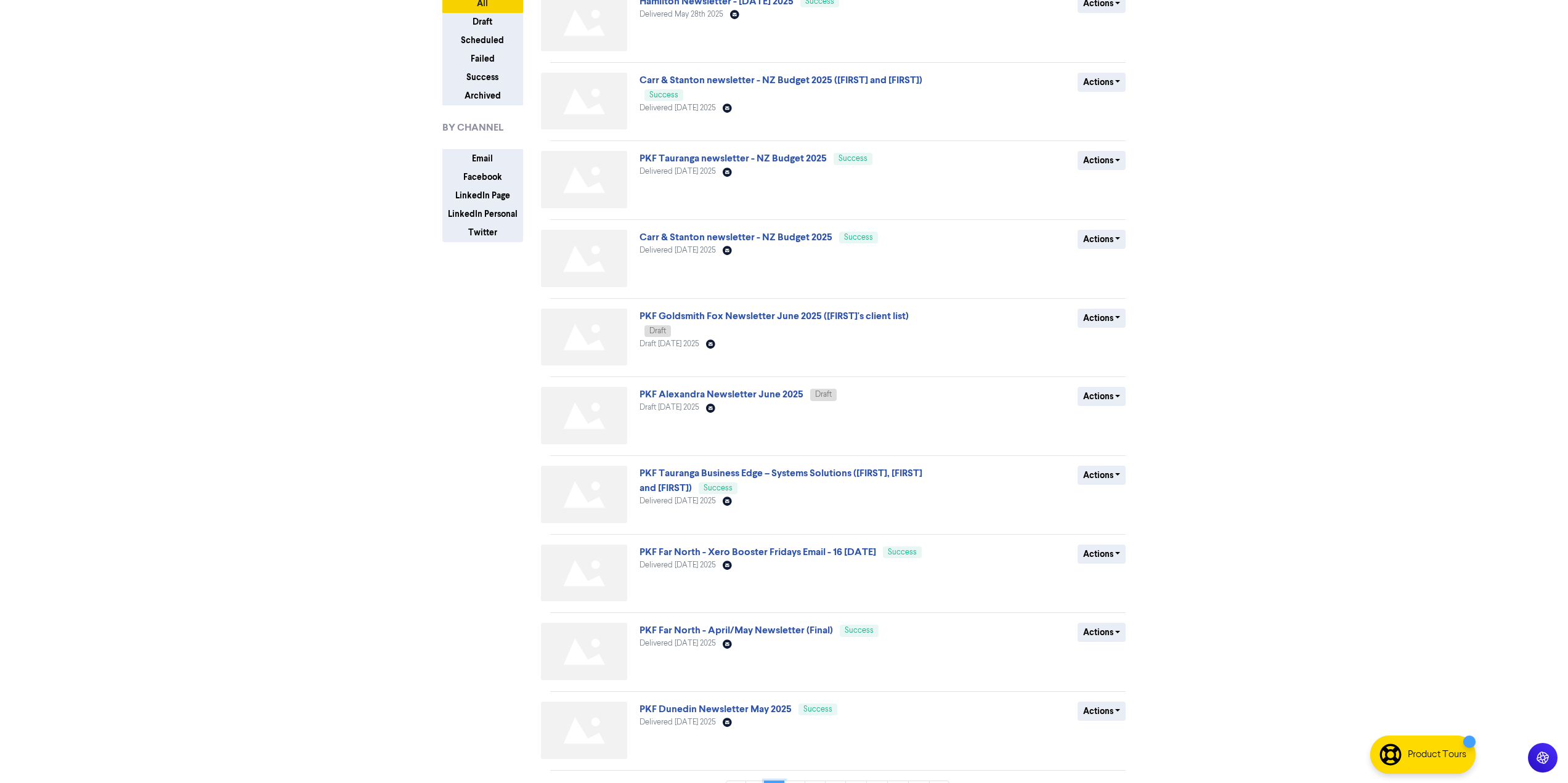 scroll, scrollTop: 138, scrollLeft: 0, axis: vertical 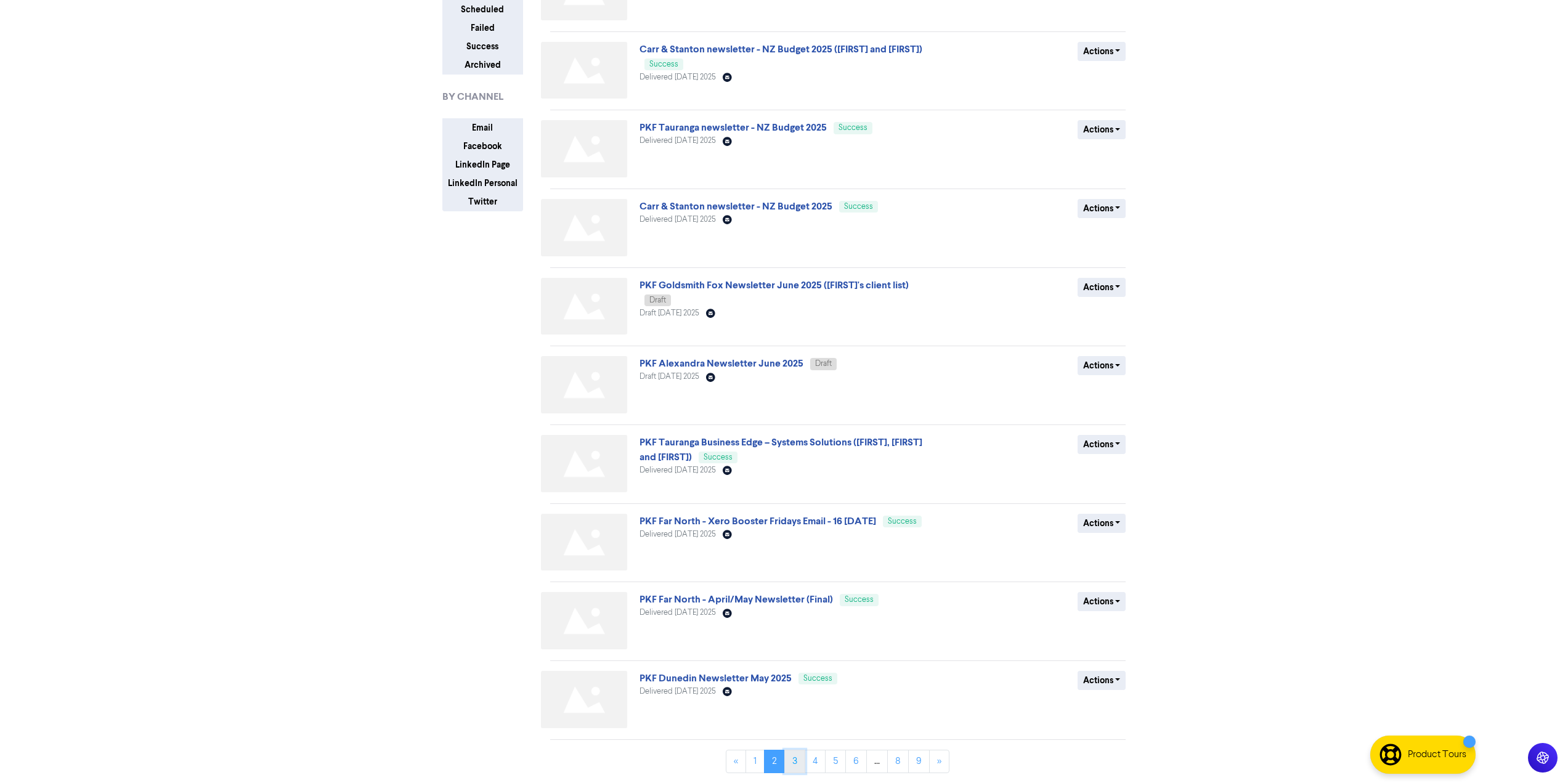 click on "3" at bounding box center (795, 761) 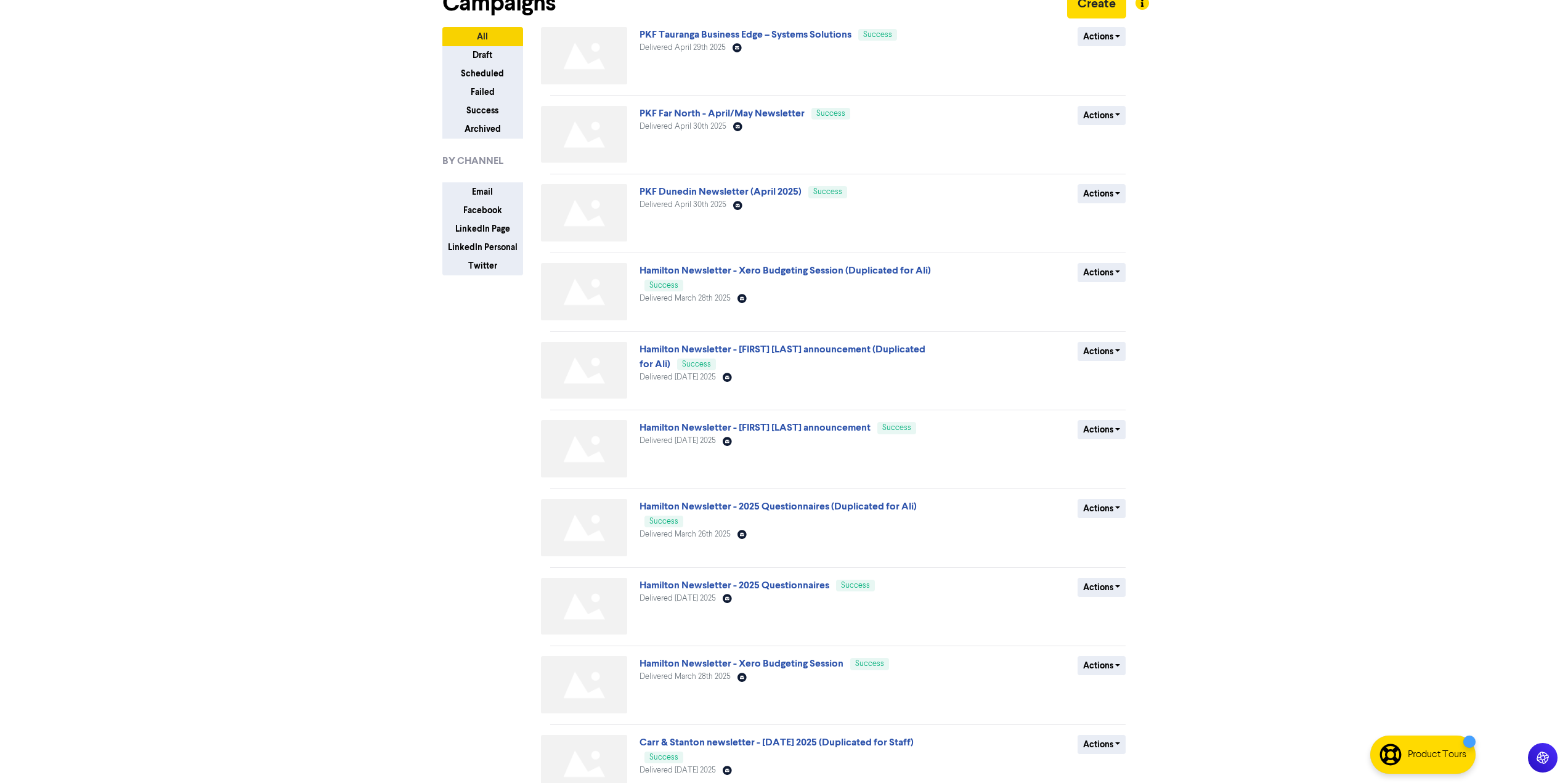 scroll, scrollTop: 138, scrollLeft: 0, axis: vertical 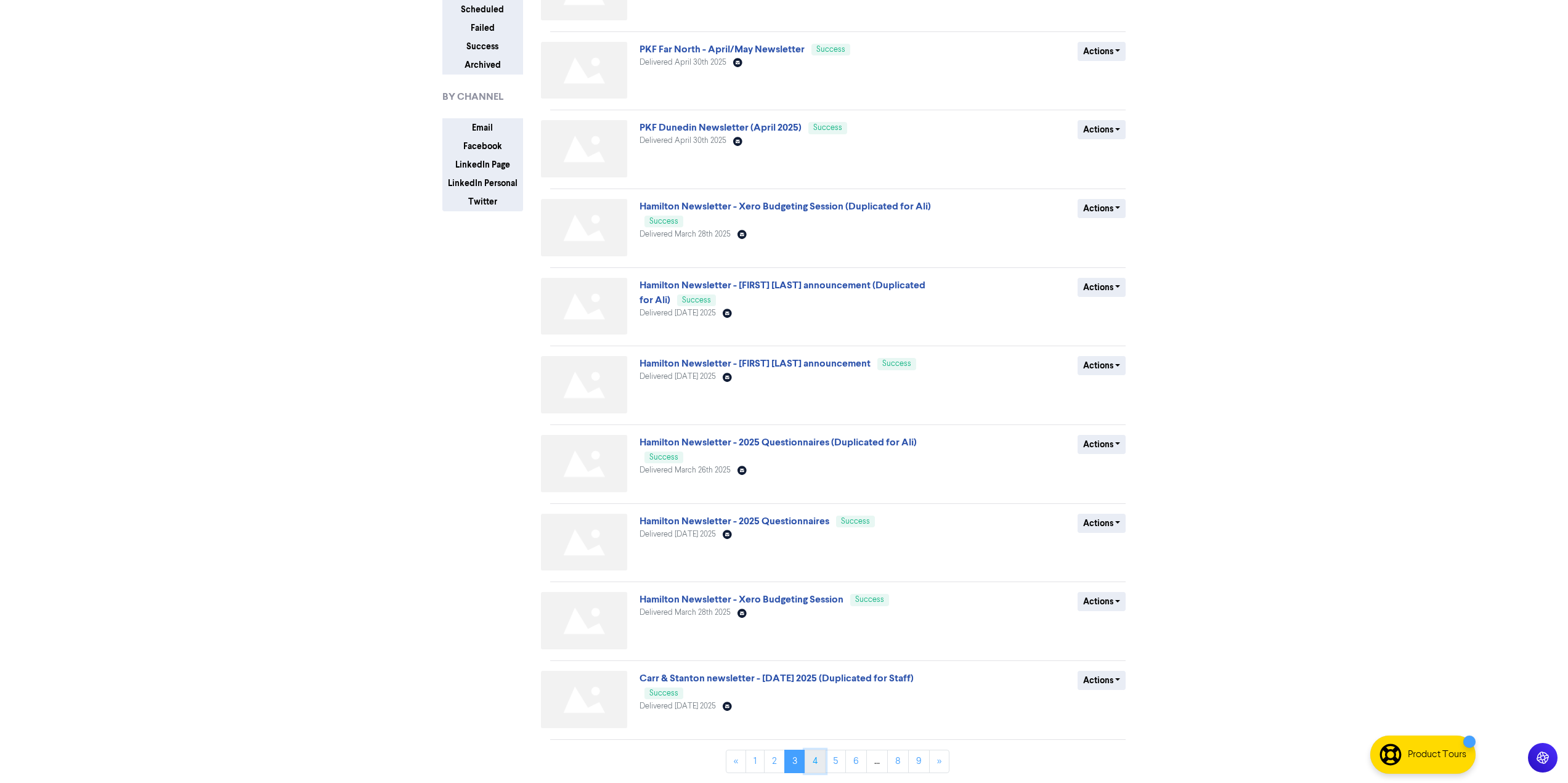 click on "4" at bounding box center (815, 761) 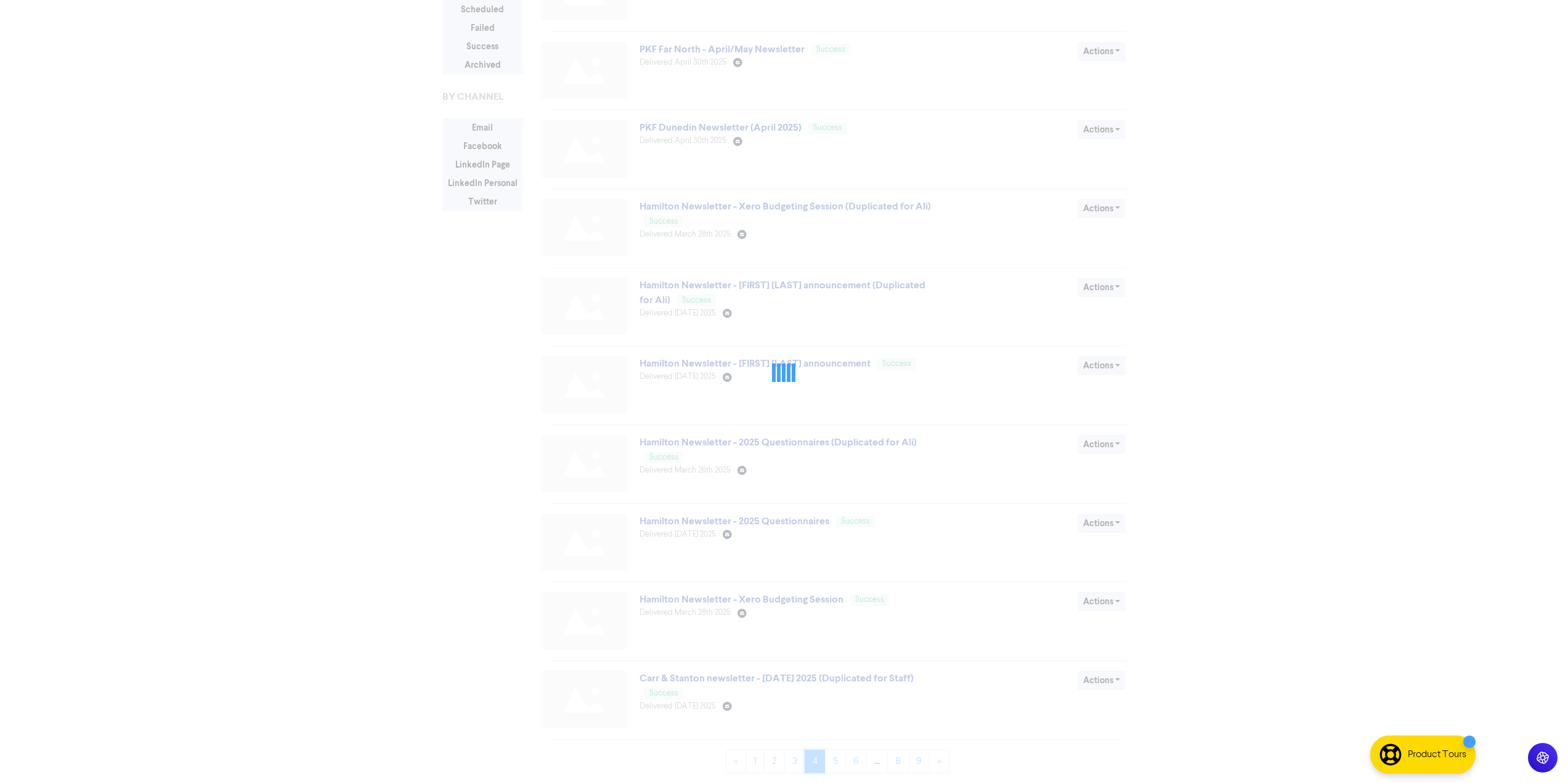 scroll, scrollTop: 0, scrollLeft: 0, axis: both 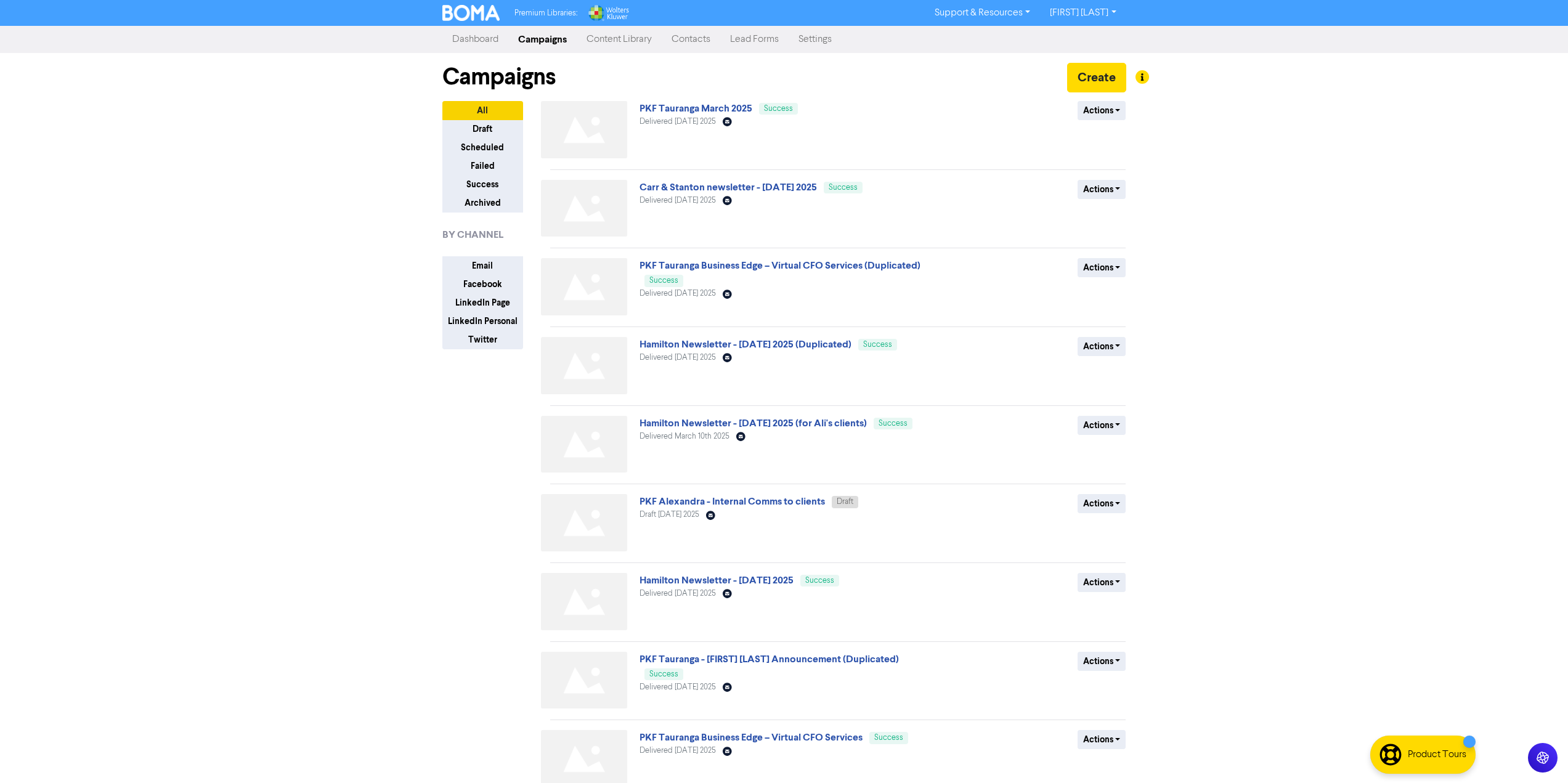 click 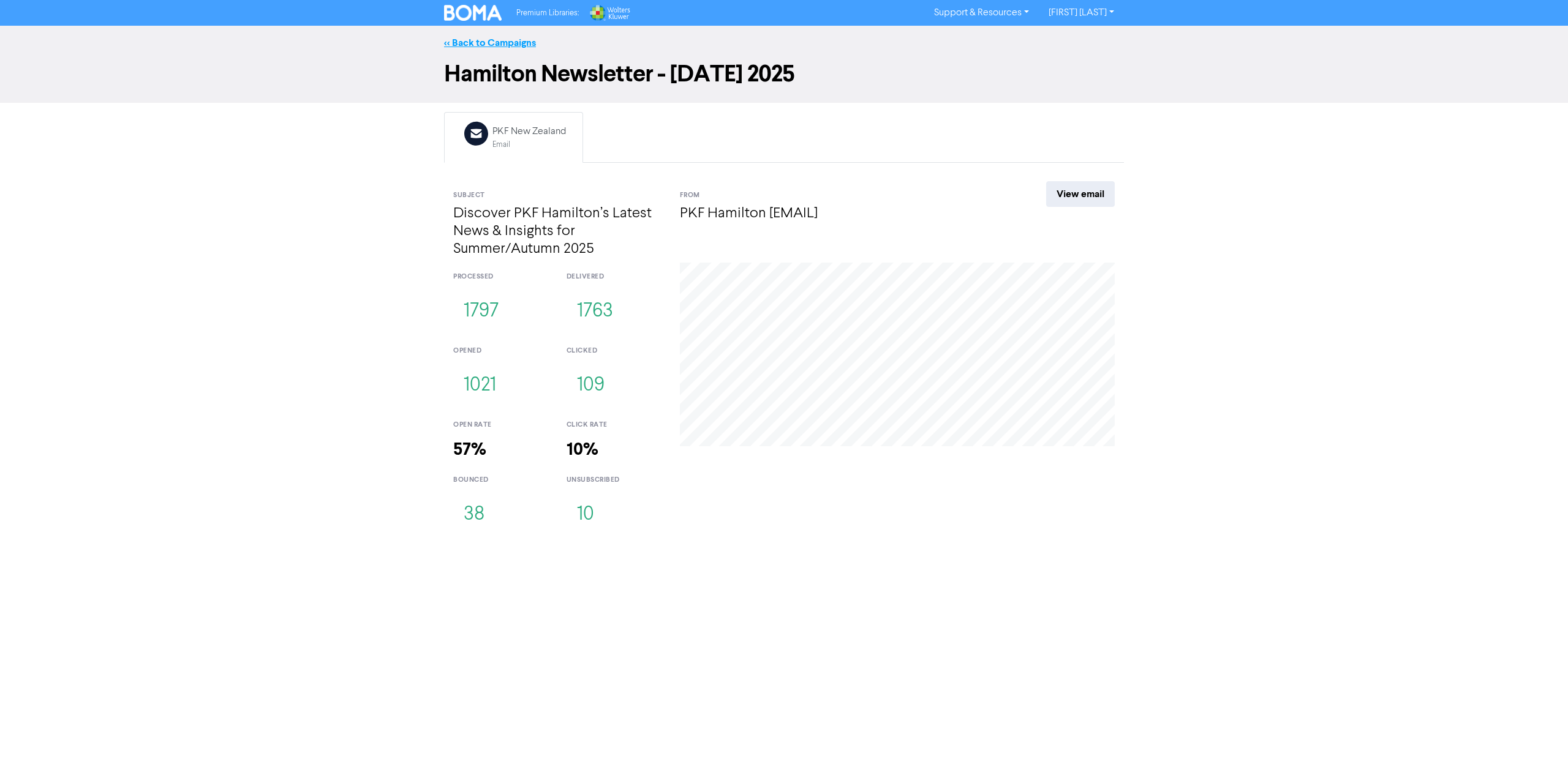 click on "<< Back to Campaigns" at bounding box center (490, 43) 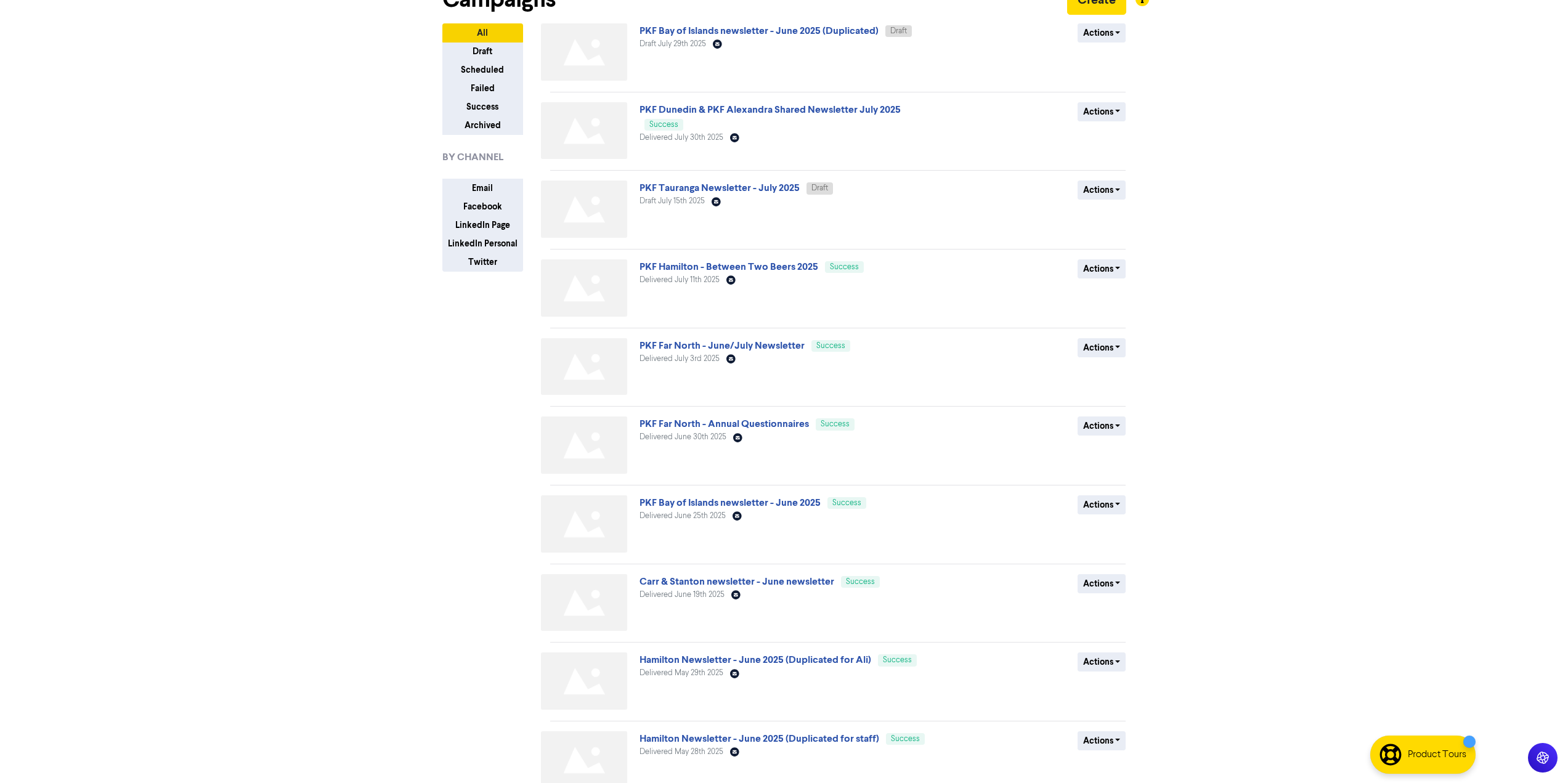 scroll, scrollTop: 138, scrollLeft: 0, axis: vertical 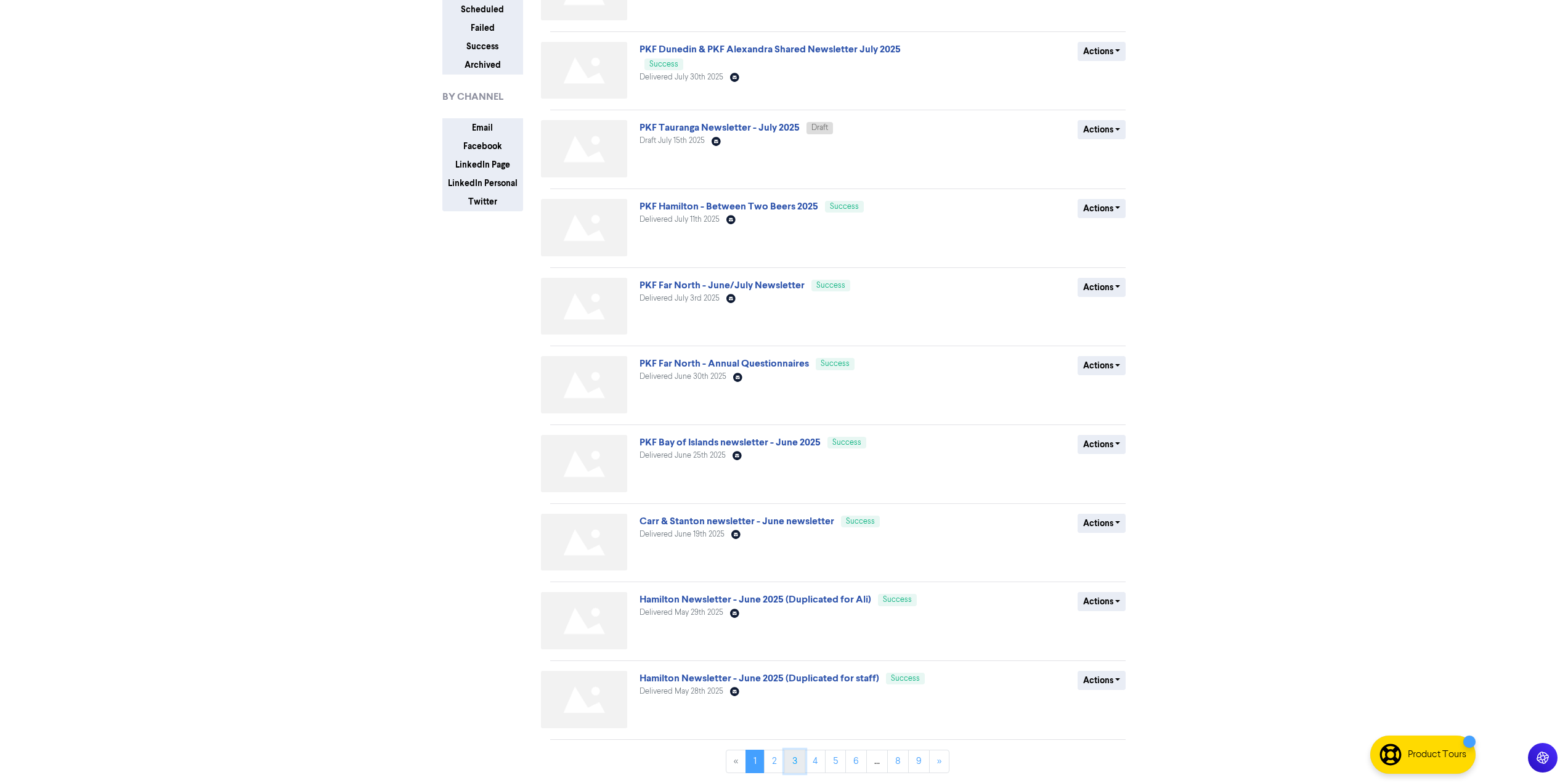 click on "3" at bounding box center (795, 761) 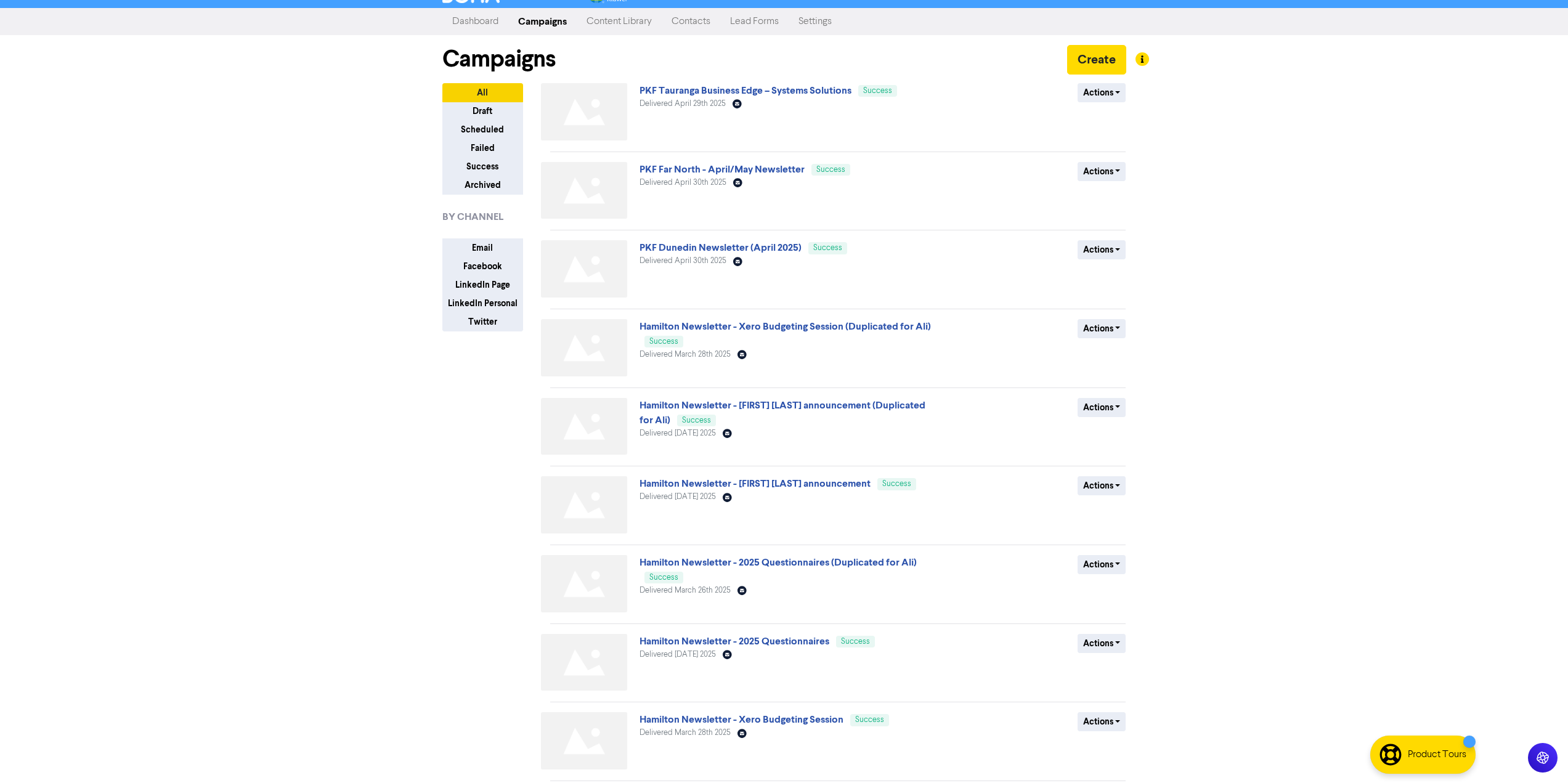 scroll, scrollTop: 138, scrollLeft: 0, axis: vertical 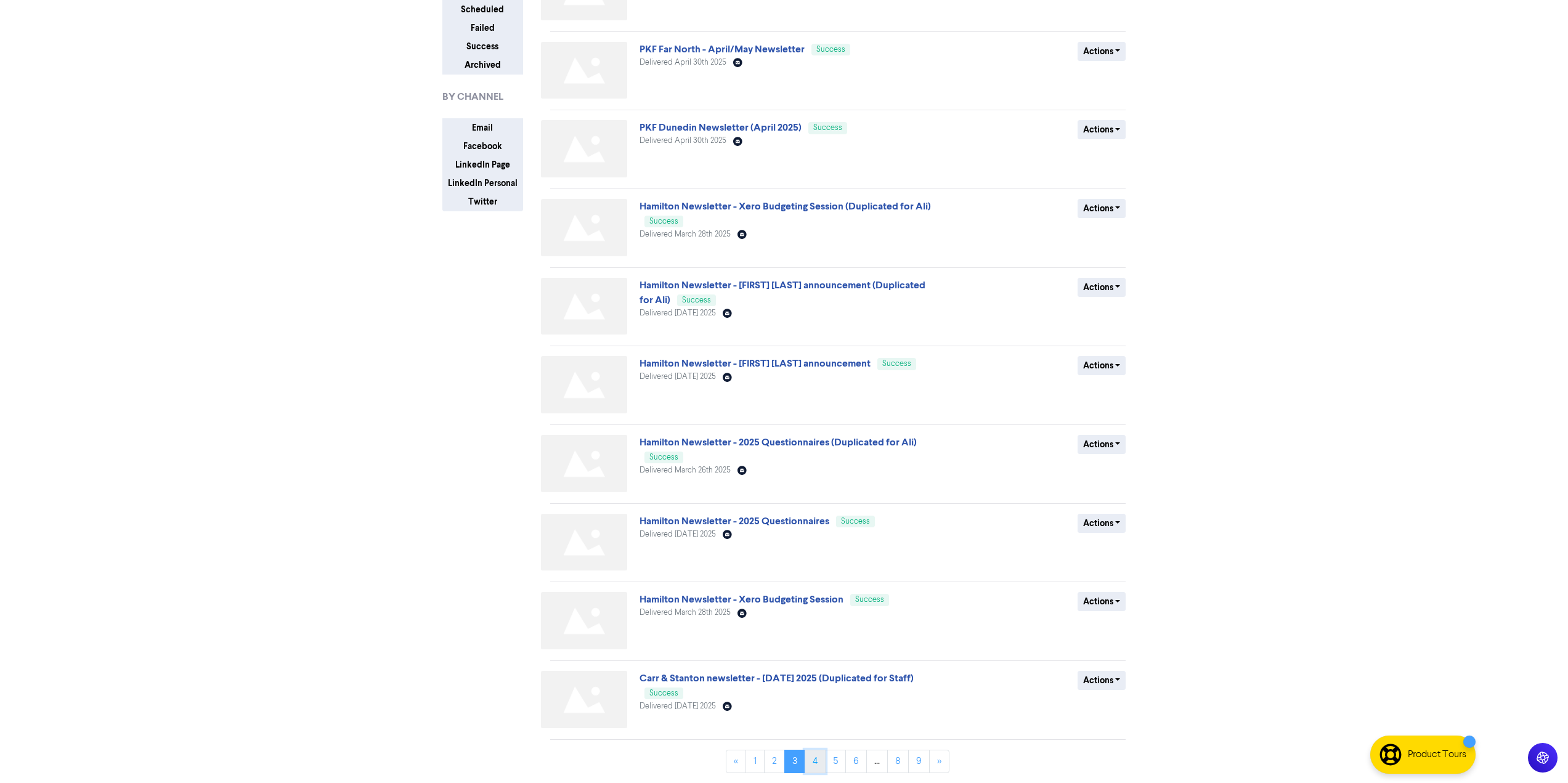 click on "4" at bounding box center (815, 761) 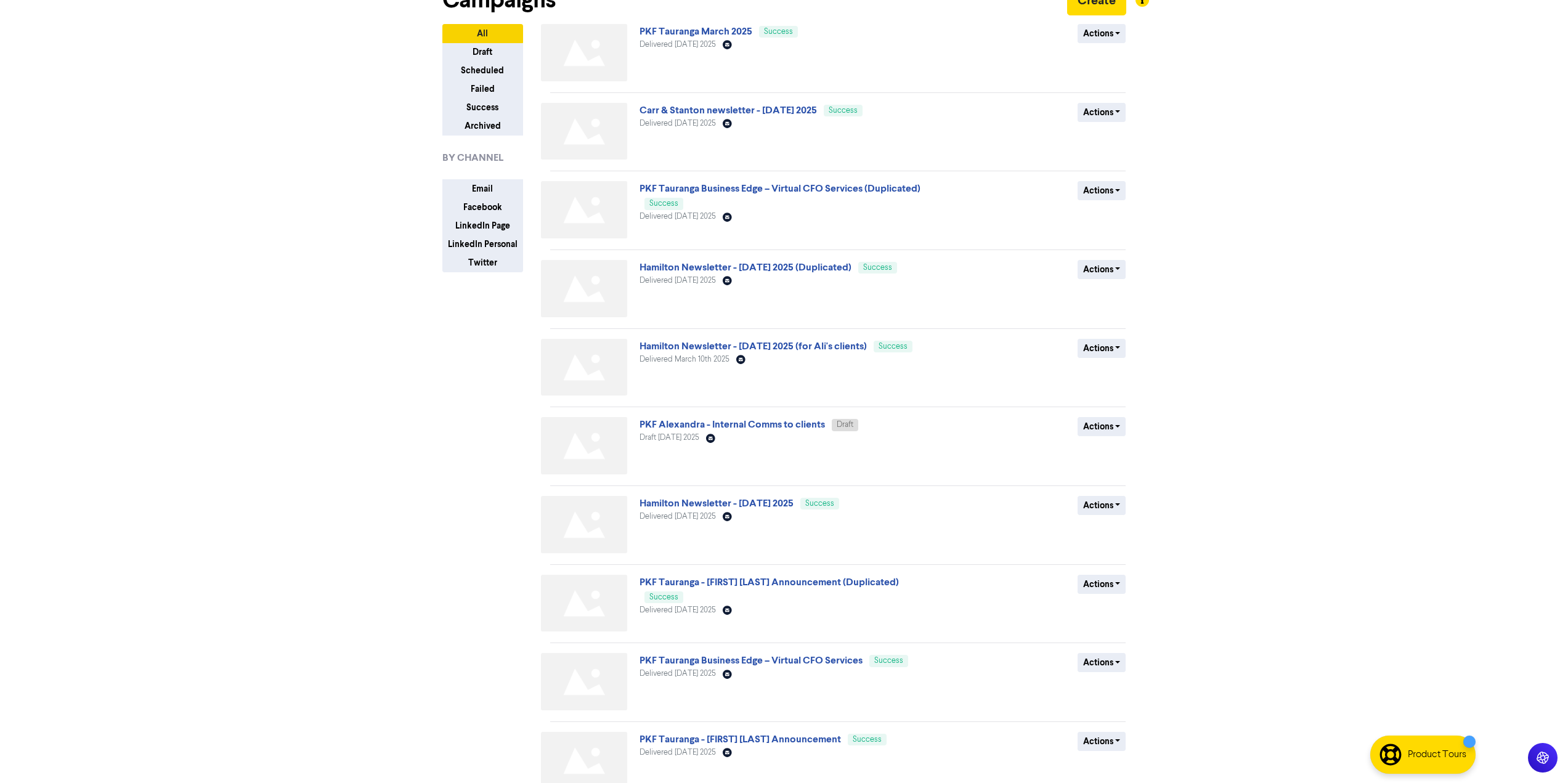 scroll, scrollTop: 138, scrollLeft: 0, axis: vertical 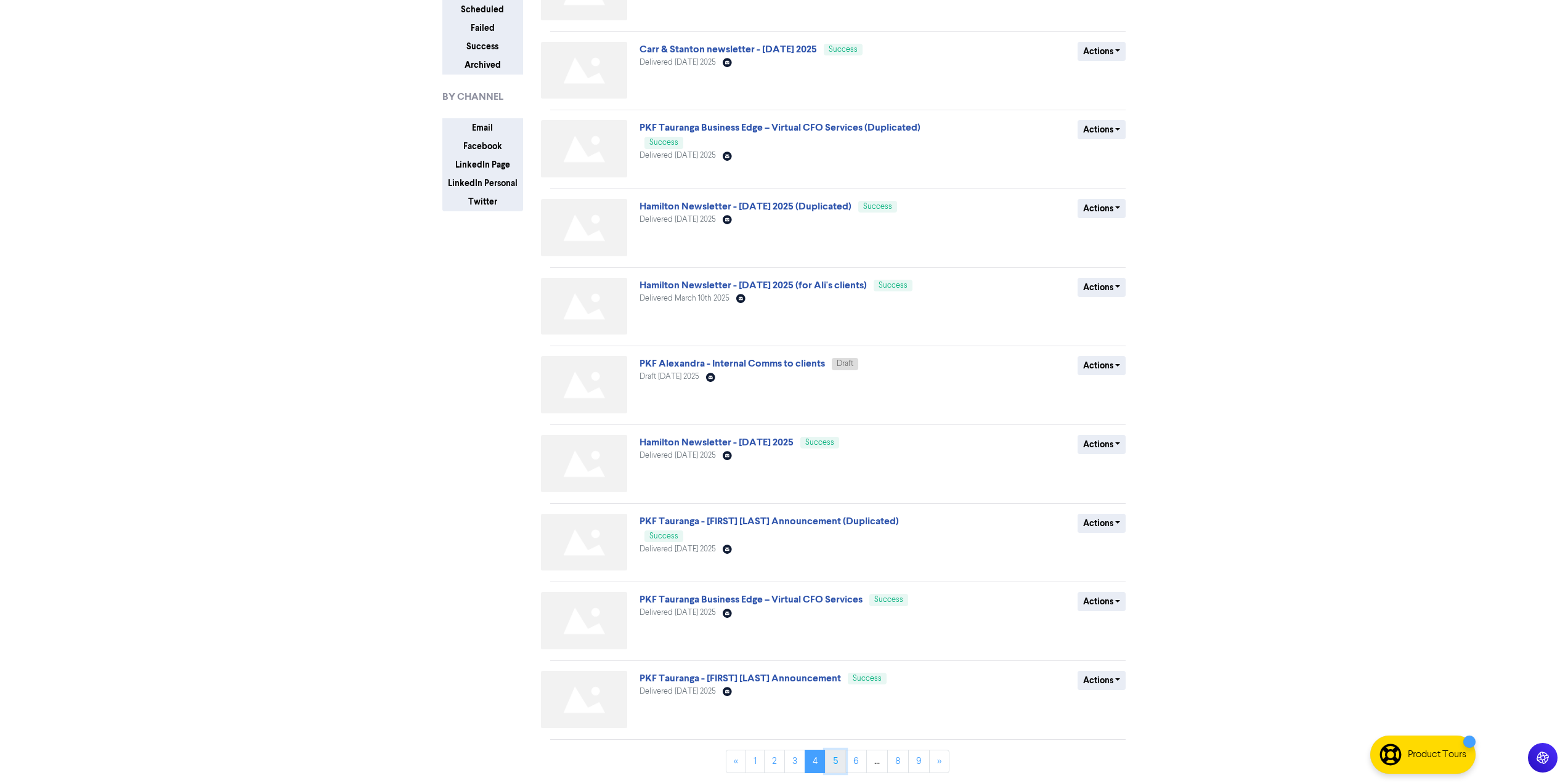 click on "5" at bounding box center [835, 761] 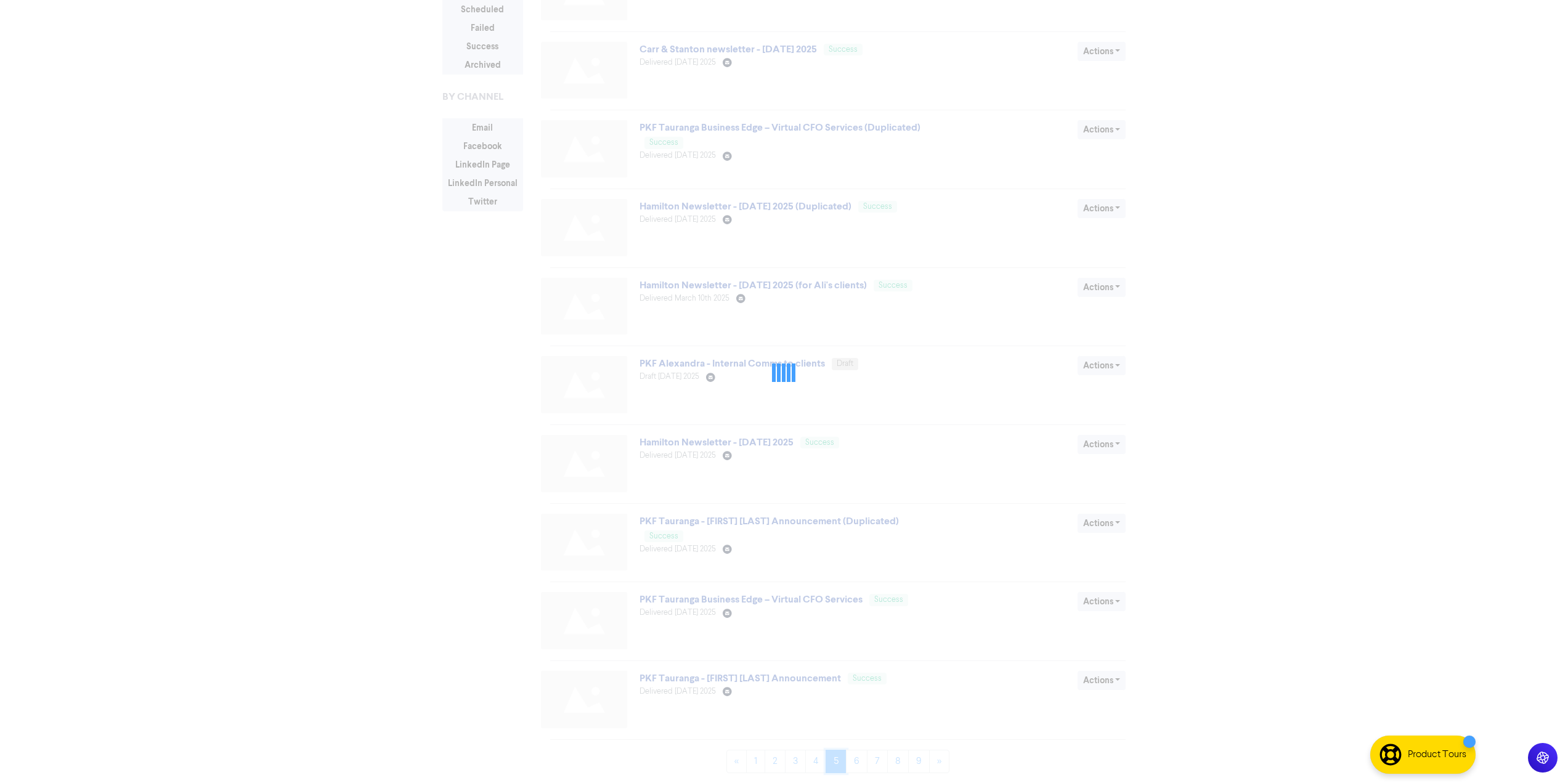 scroll, scrollTop: 0, scrollLeft: 0, axis: both 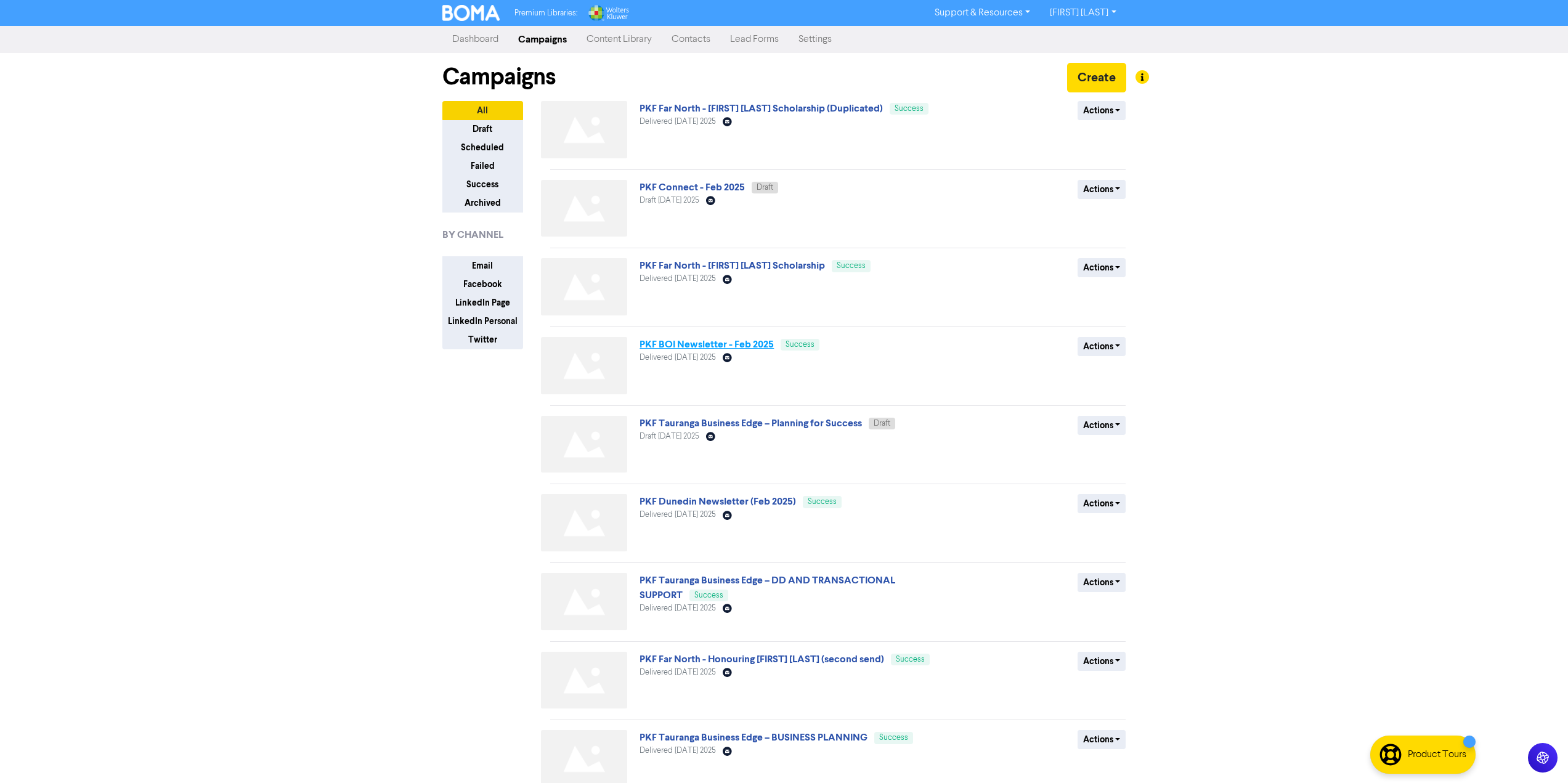 click on "PKF BOI Newsletter - Feb 2025" at bounding box center [707, 344] 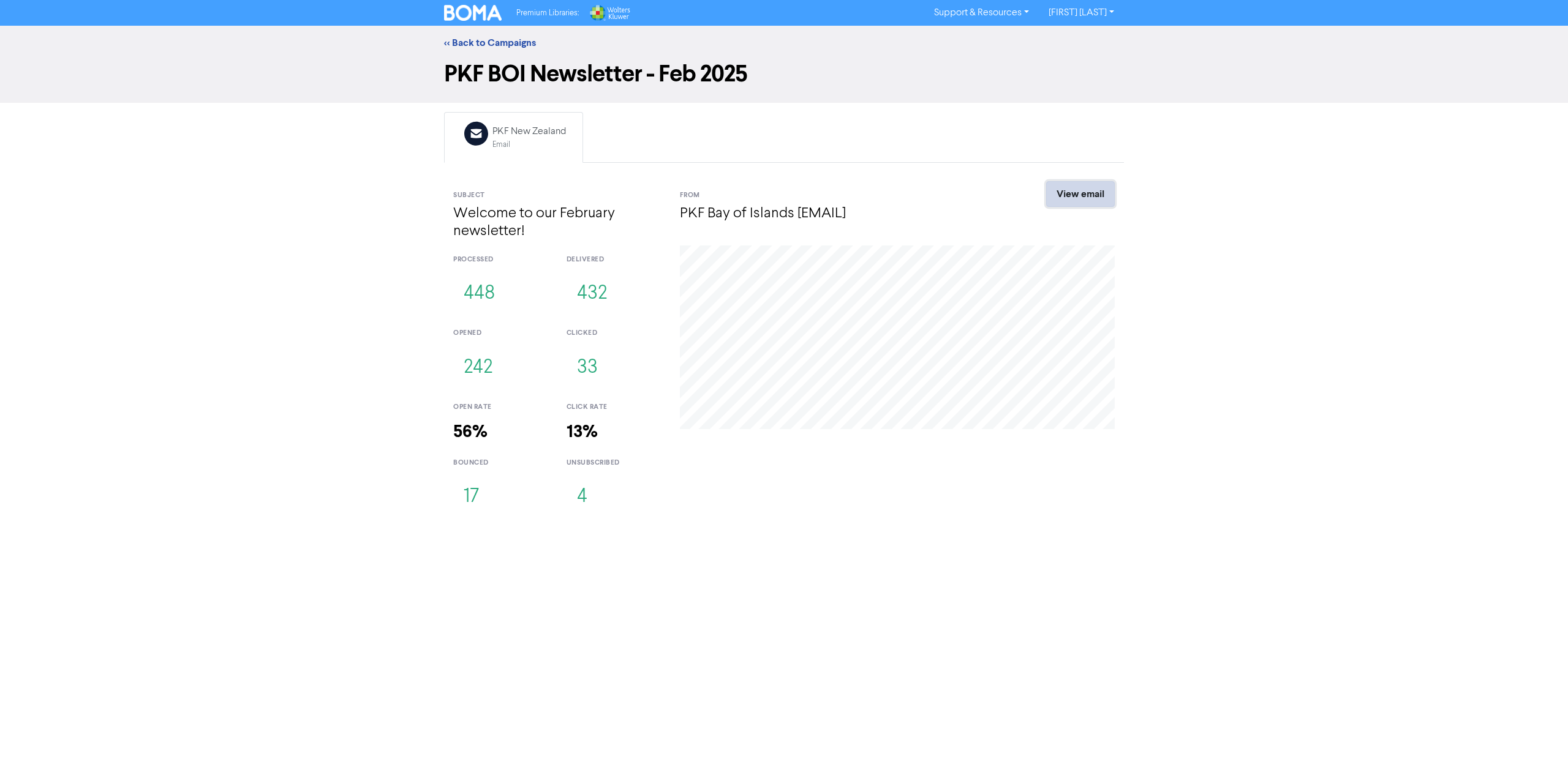 click on "View email" at bounding box center [1080, 194] 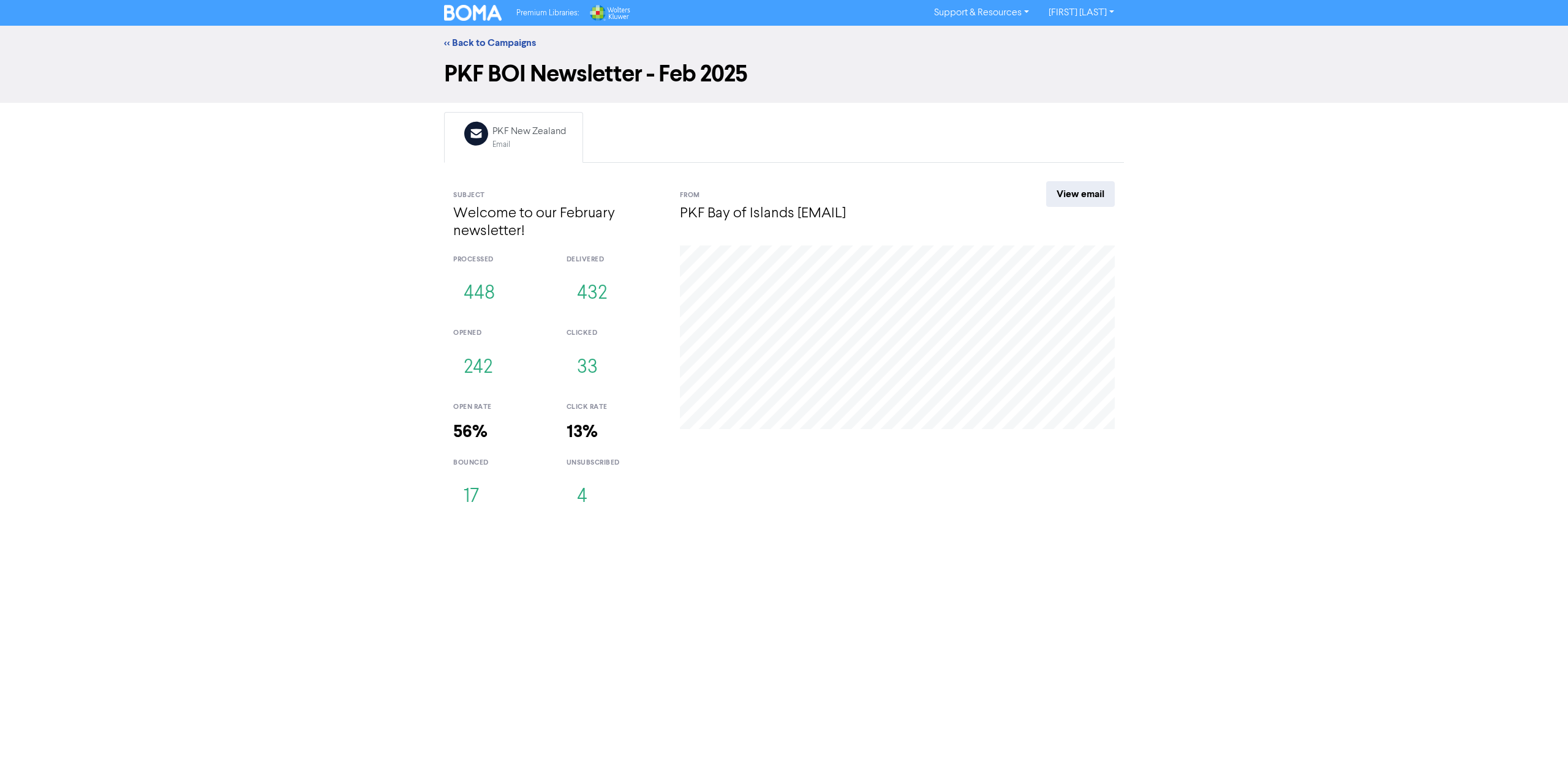 click on "<< Back to Campaigns PKF BOI Newsletter - Feb 2025
Email
Created with Sketch.
PKF New Zealand Email Subject Welcome to our February newsletter! From PKF Bay of Islands marketing@pkf.co.nz View email processed 448 delivered 432 opened 242 clicked 33 open rate 56% click rate 13% bounced 17 unsubscribed 4 Fri, 18 Apr Click: 0 Open: 1" at bounding box center (784, 274) 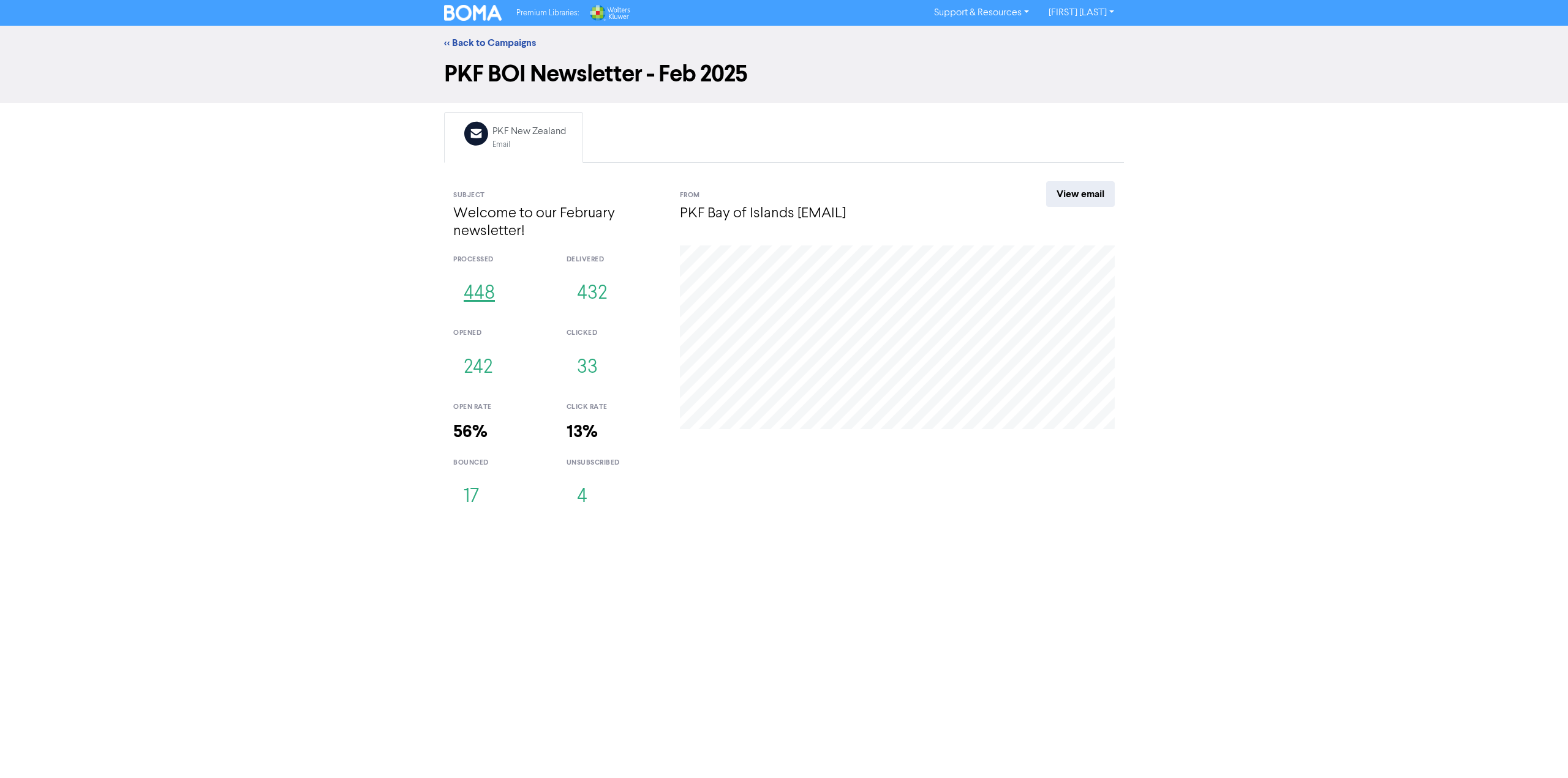 click on "448" at bounding box center (479, 294) 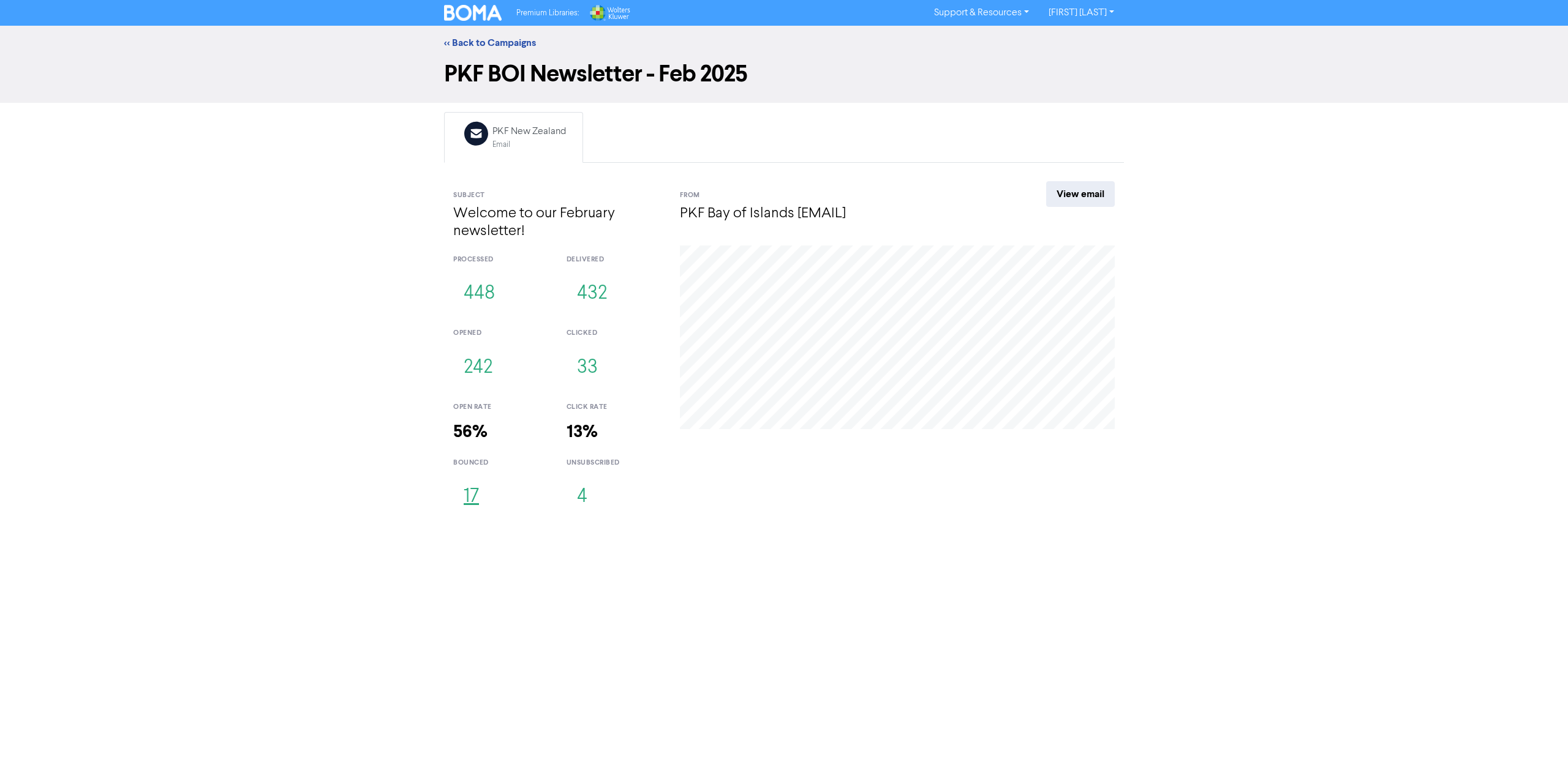 click on "17" at bounding box center (471, 497) 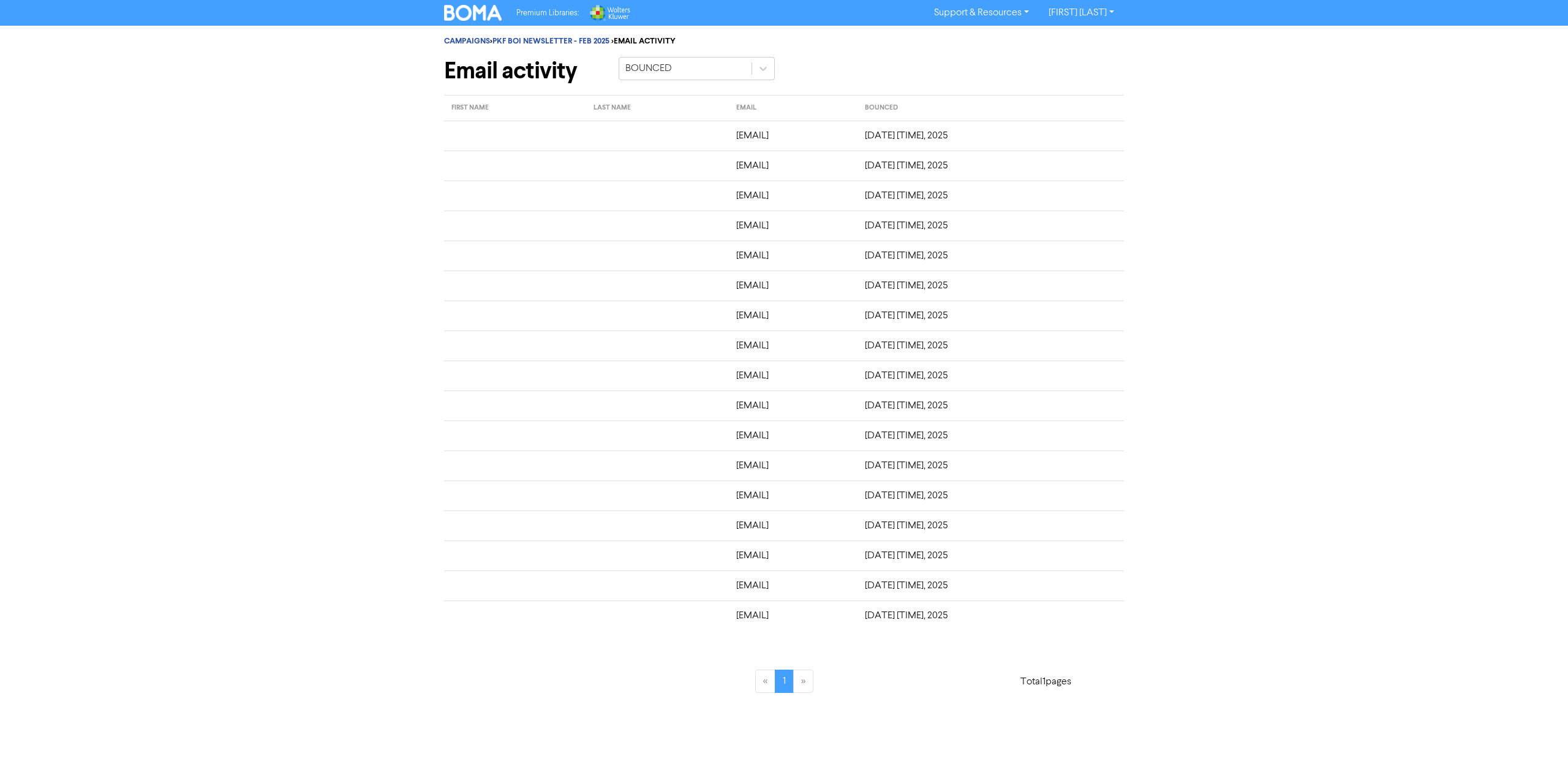 click on "»" at bounding box center (804, 681) 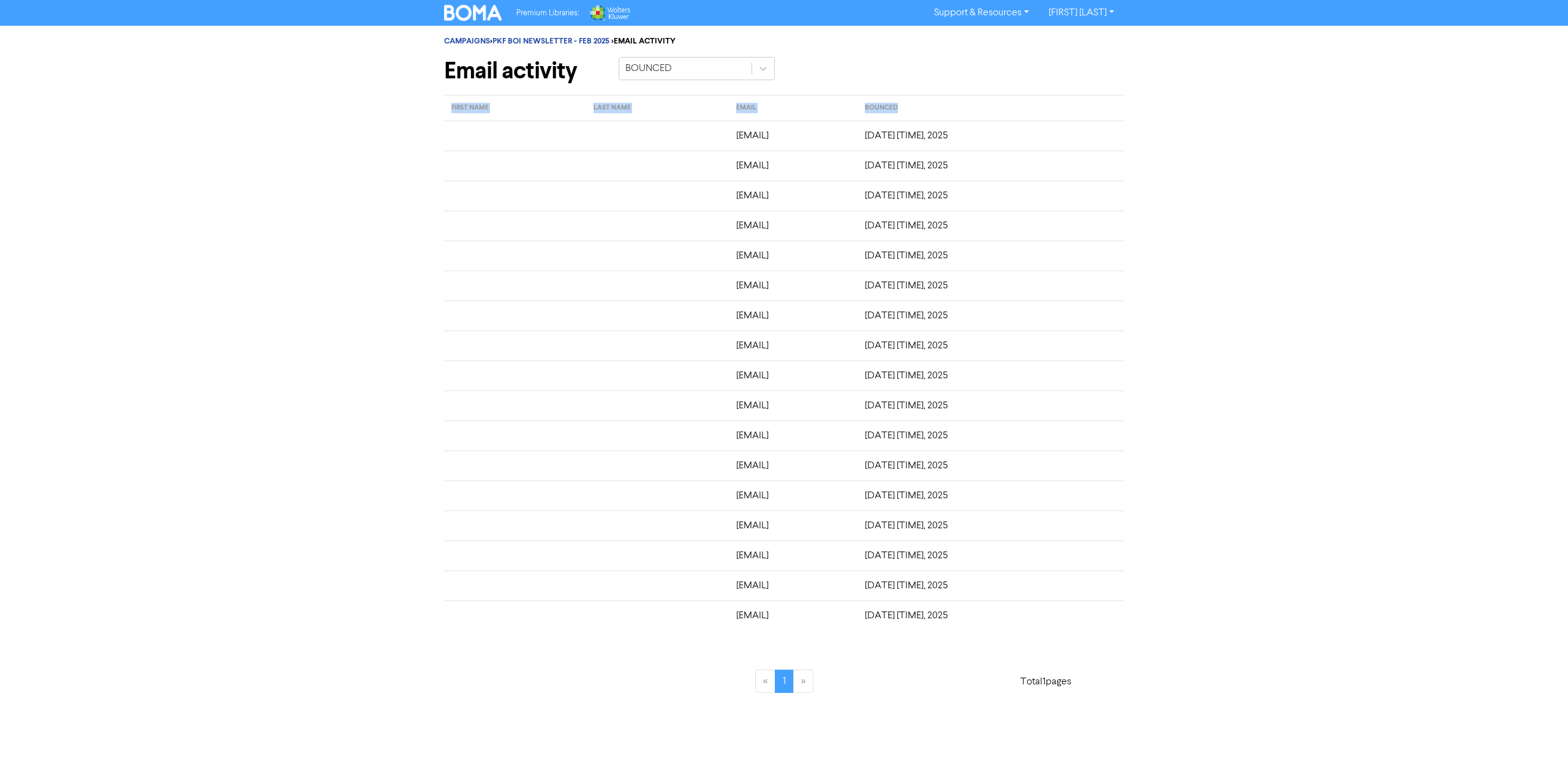 drag, startPoint x: 617, startPoint y: 135, endPoint x: 1126, endPoint y: 605, distance: 692.8066 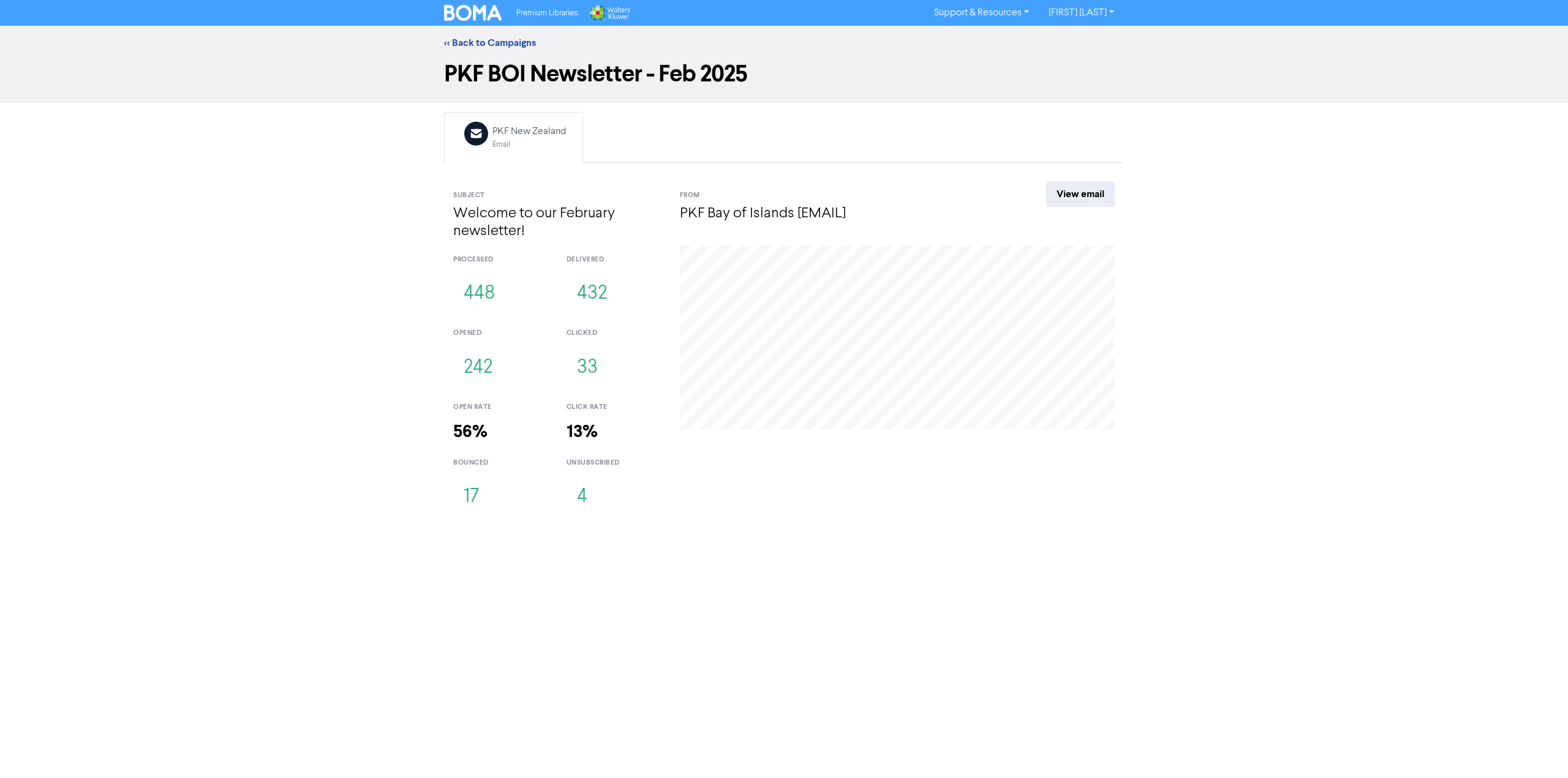 click on "4" at bounding box center [582, 497] 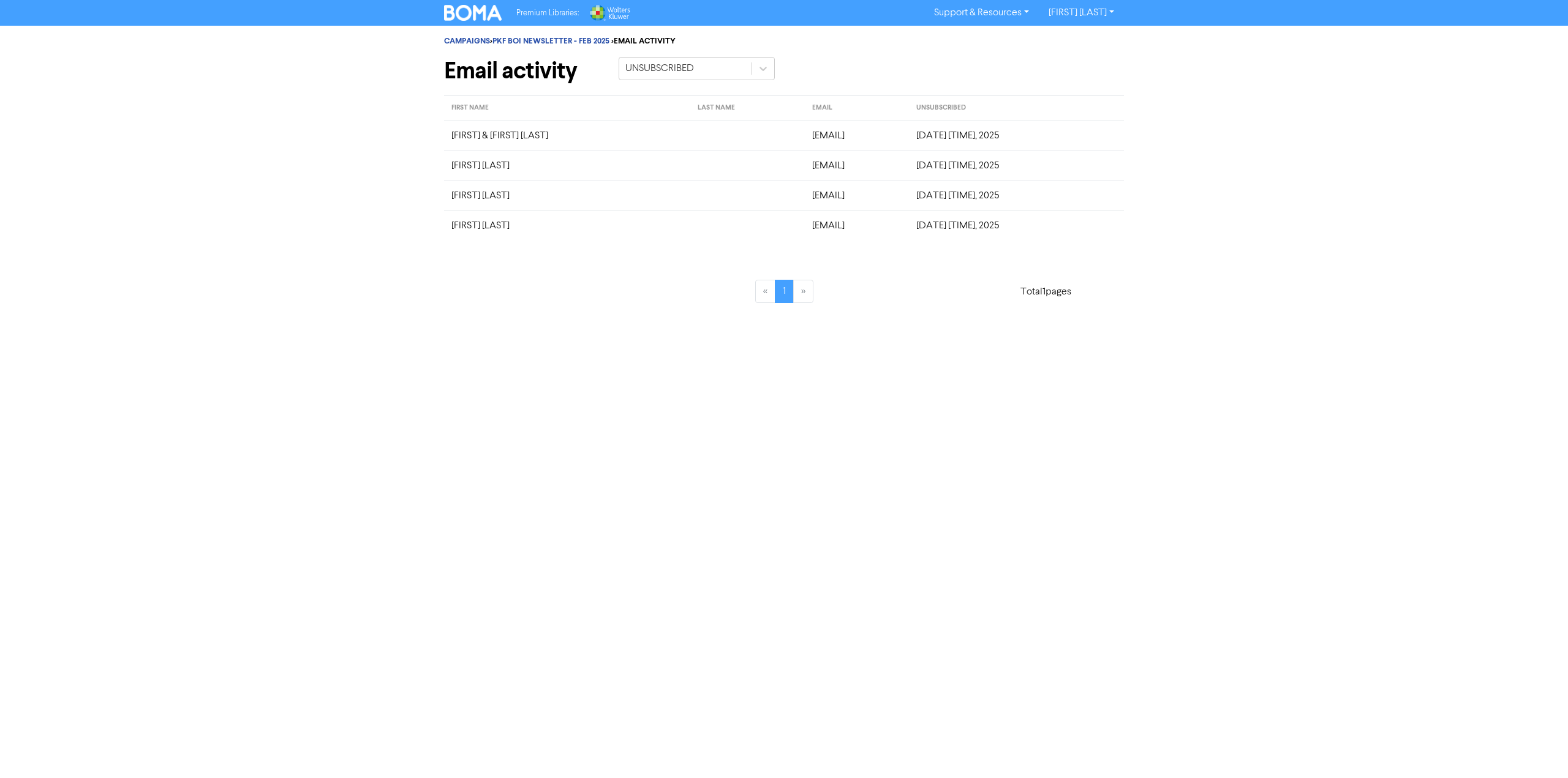 drag, startPoint x: 324, startPoint y: 236, endPoint x: 331, endPoint y: 212, distance: 25 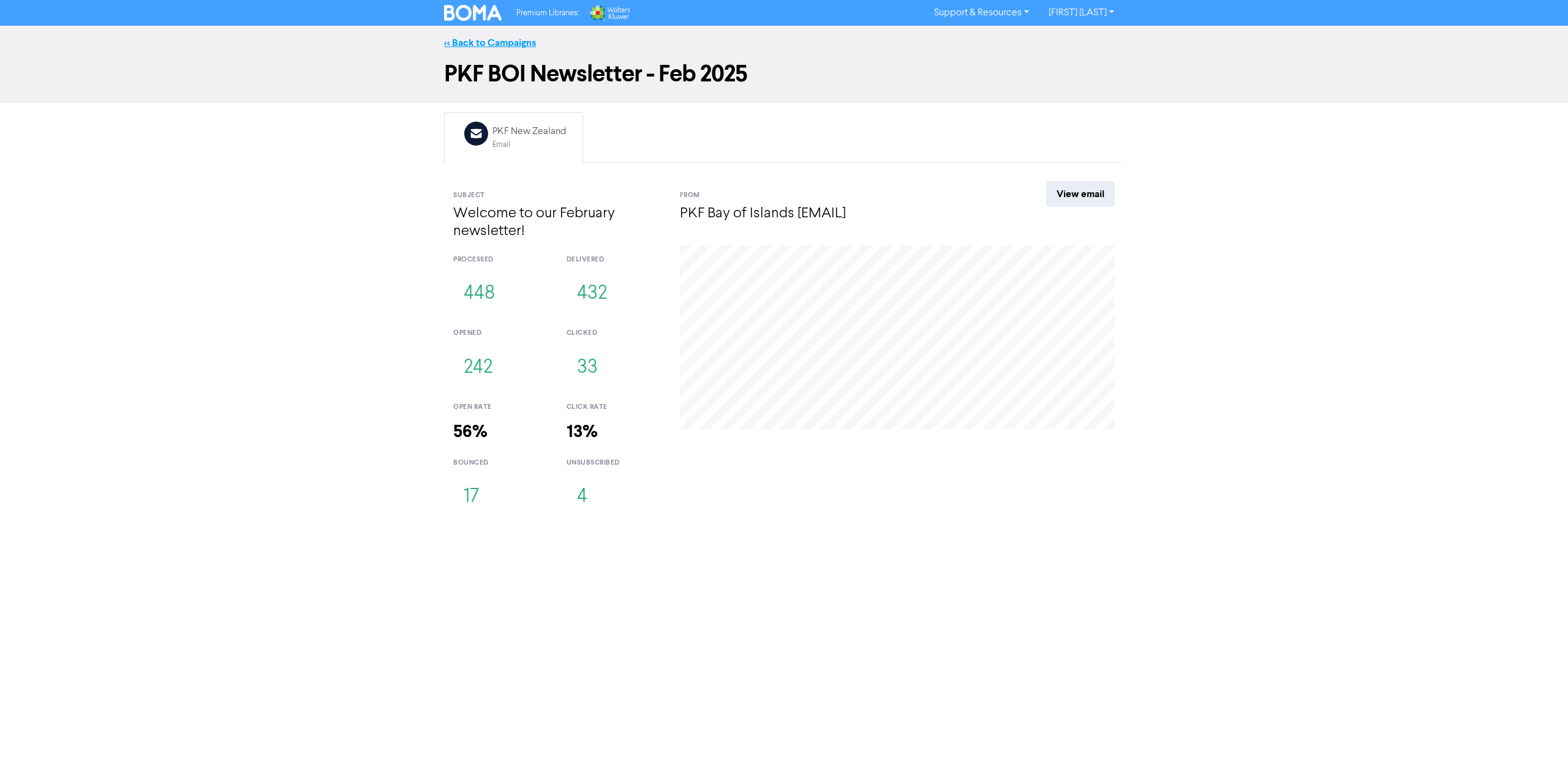 click on "<< Back to Campaigns" at bounding box center [490, 43] 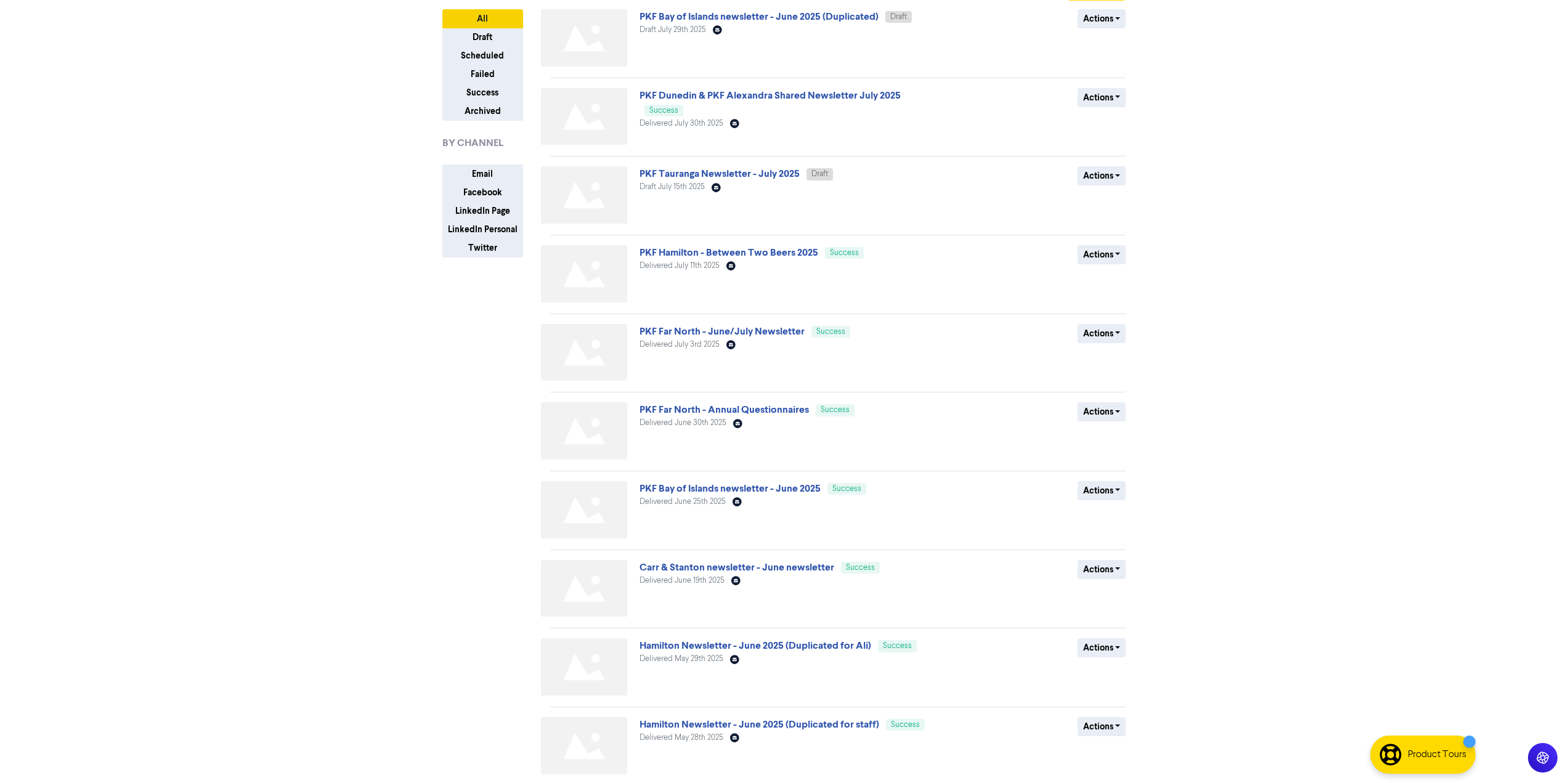 scroll, scrollTop: 138, scrollLeft: 0, axis: vertical 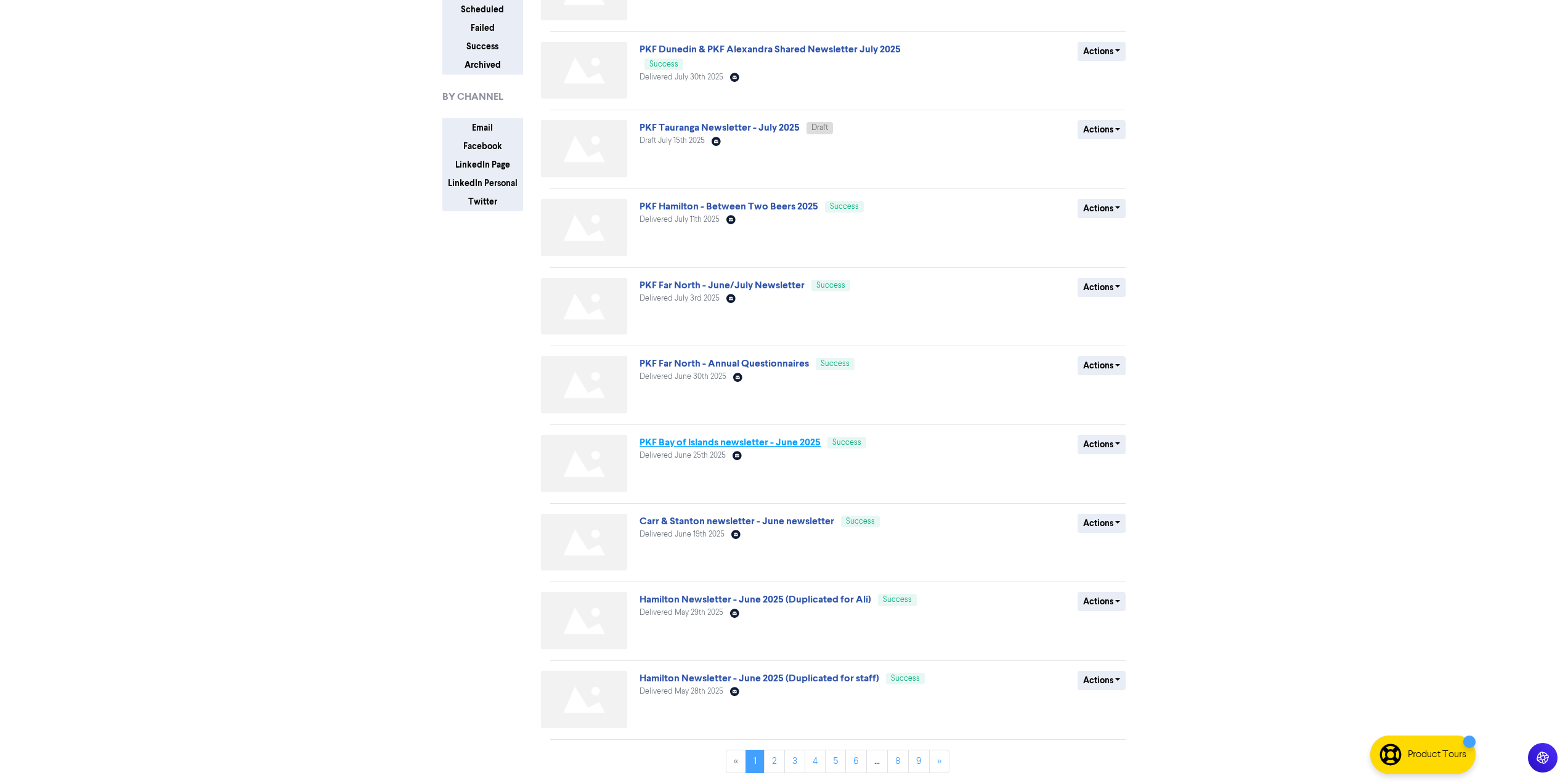 click on "PKF Bay of Islands newsletter - June 2025" at bounding box center [730, 442] 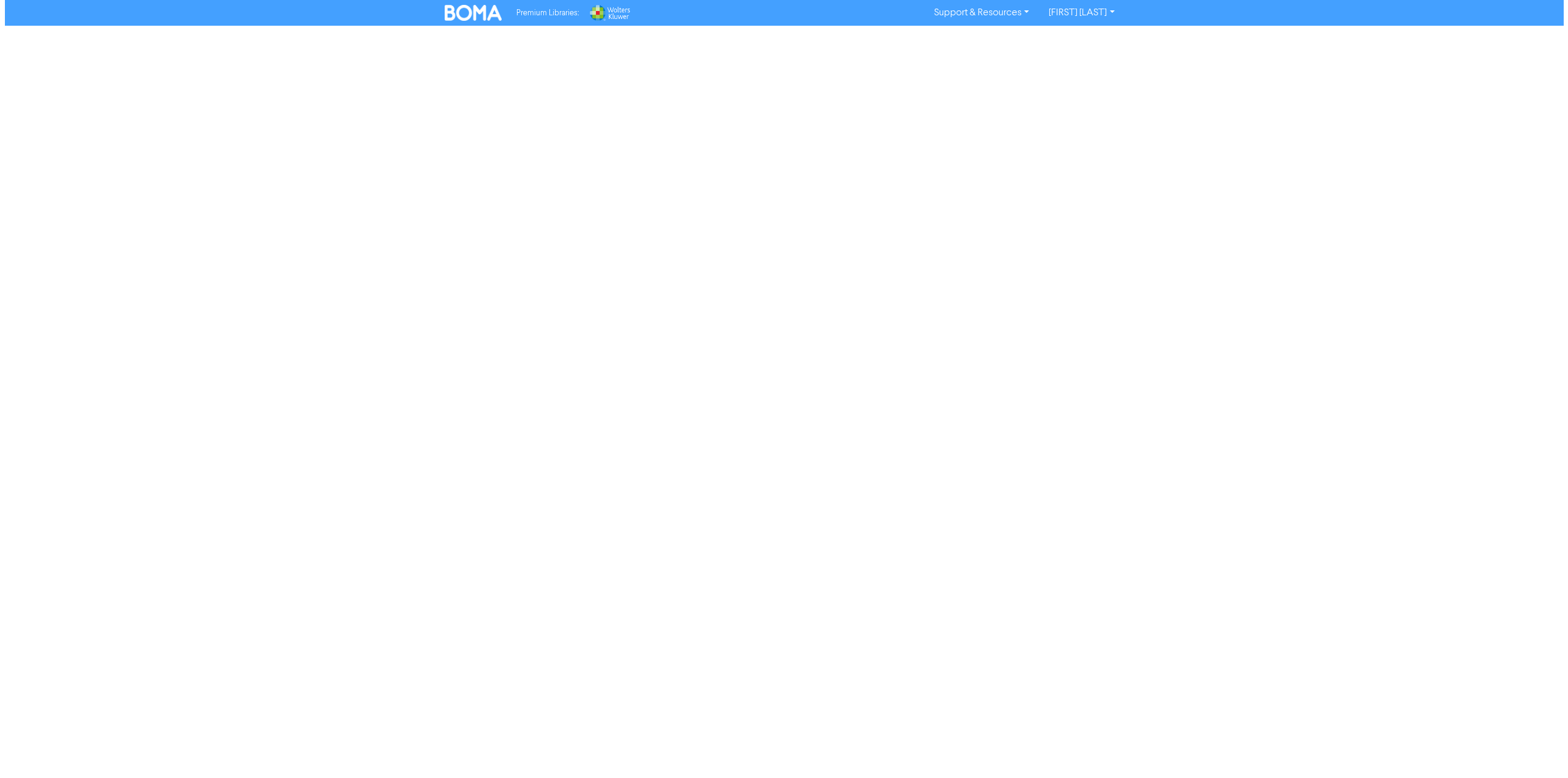 scroll, scrollTop: 0, scrollLeft: 0, axis: both 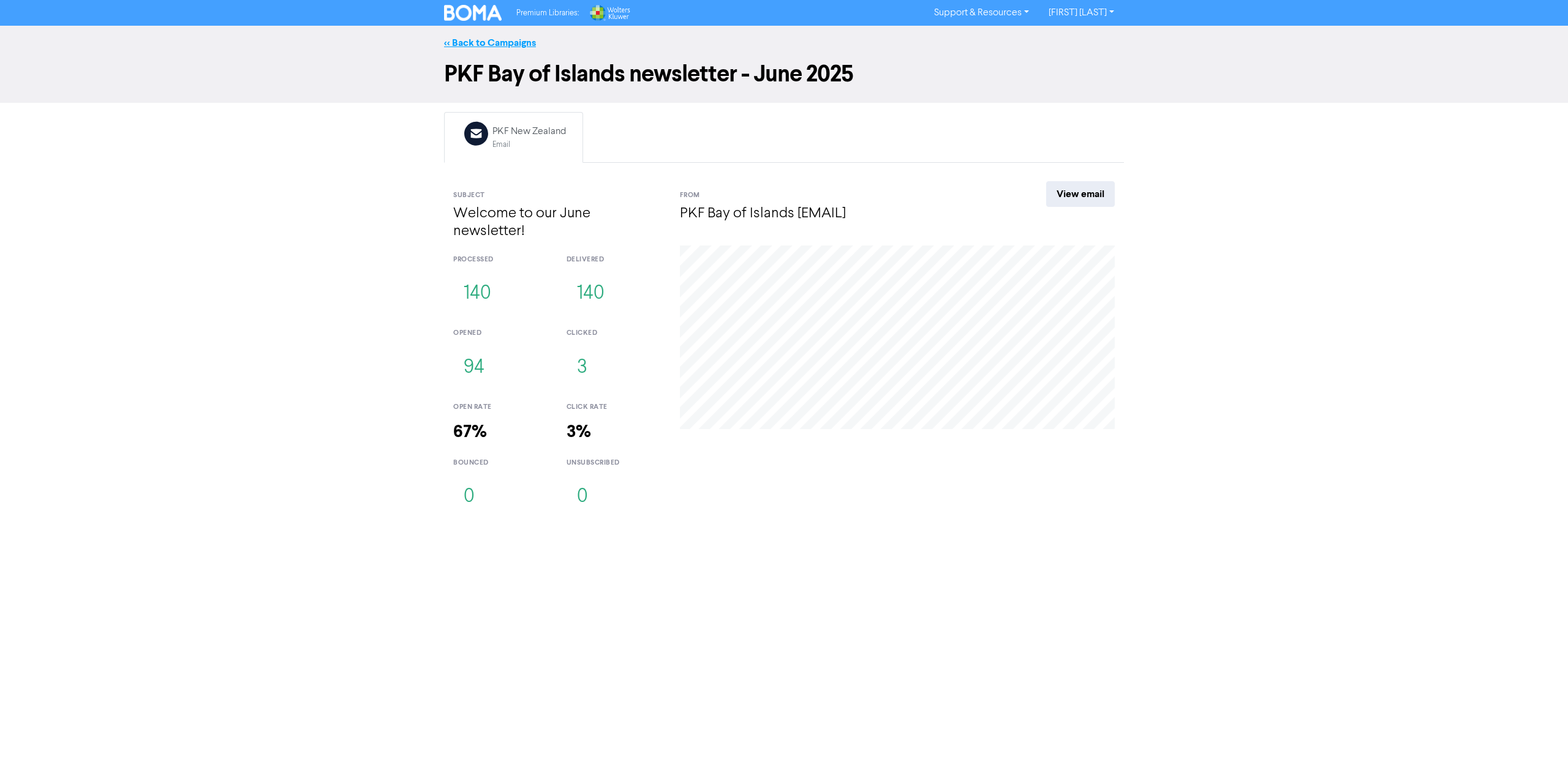 click on "<< Back to Campaigns" at bounding box center (490, 43) 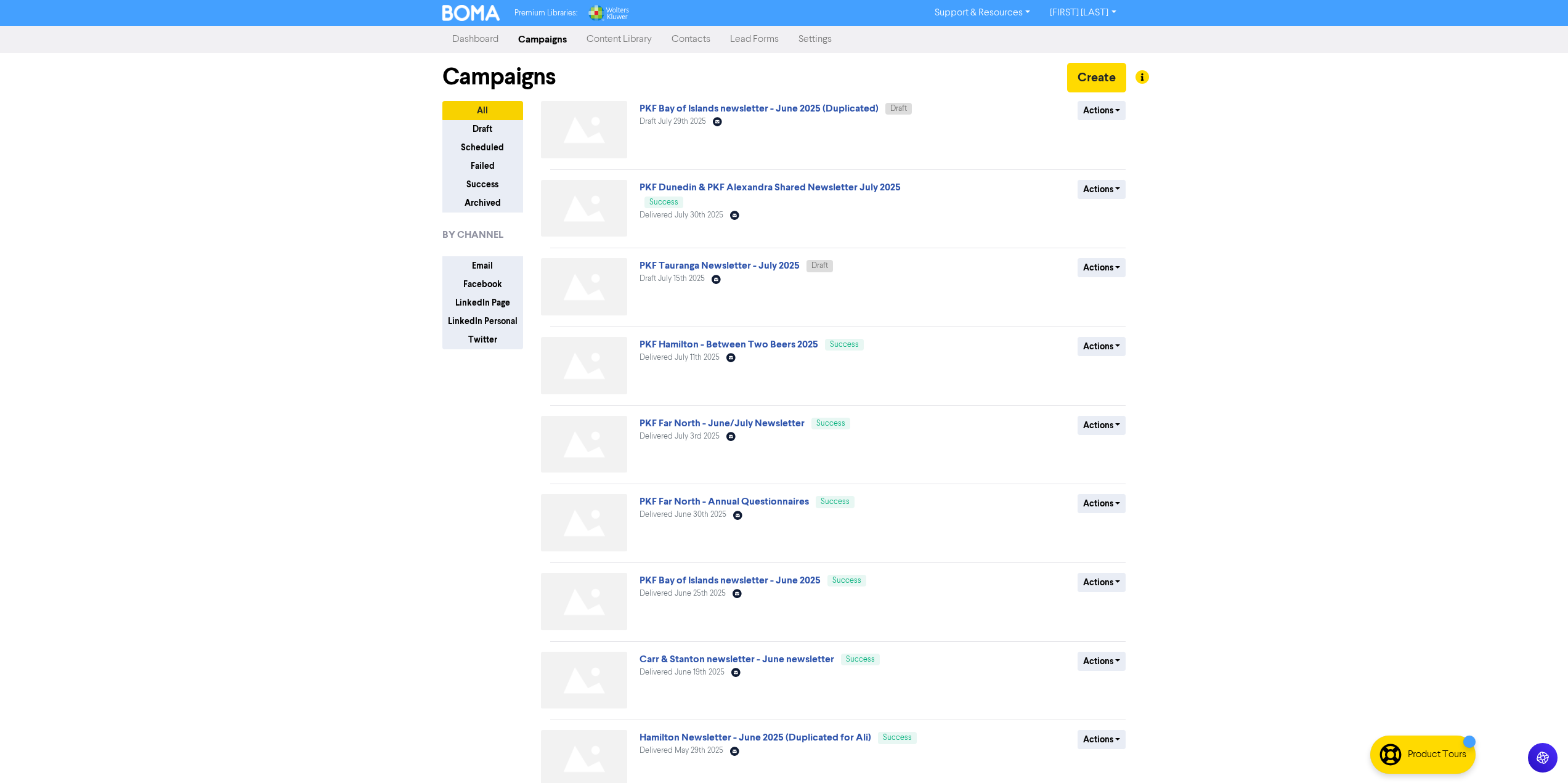 click on "Premium Libraries: Support & Resources Video Tutorials FAQ & Guides Marketing Education [FIRST] [LAST] Log Out Dashboard Campaigns Content Library Contacts Lead Forms Settings Campaigns Create All Draft Scheduled Failed Success Archived BY CHANNEL Email Facebook LinkedIn Page LinkedIn Personal Twitter PKF Bay of Islands newsletter - [MONTH] [YEAR] (Duplicated) Draft Draft [MONTH] [DAY] [YEAR] Email Actions Delete Duplicate Rename Archive PKF Dunedin & PKF Alexandra Shared Newsletter [MONTH] [YEAR] Success Delivered [MONTH] [DAY] [YEAR] Email Actions Duplicate Archive PKF Tauranga Newsletter - [MONTH] [YEAR] Draft Draft [MONTH] [DAY] [YEAR] Email Actions" at bounding box center [784, 391] 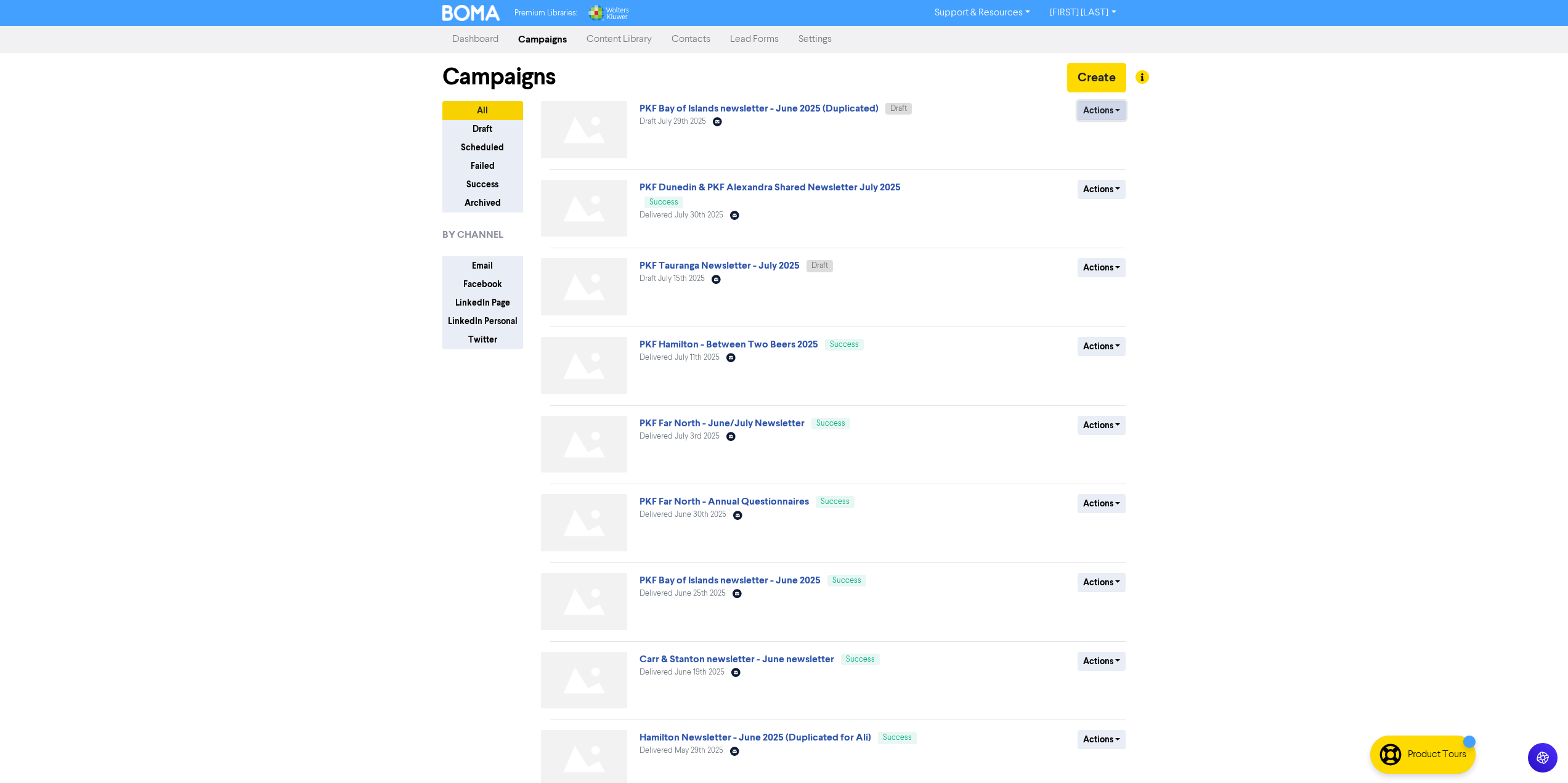 click on "Actions" at bounding box center (1102, 110) 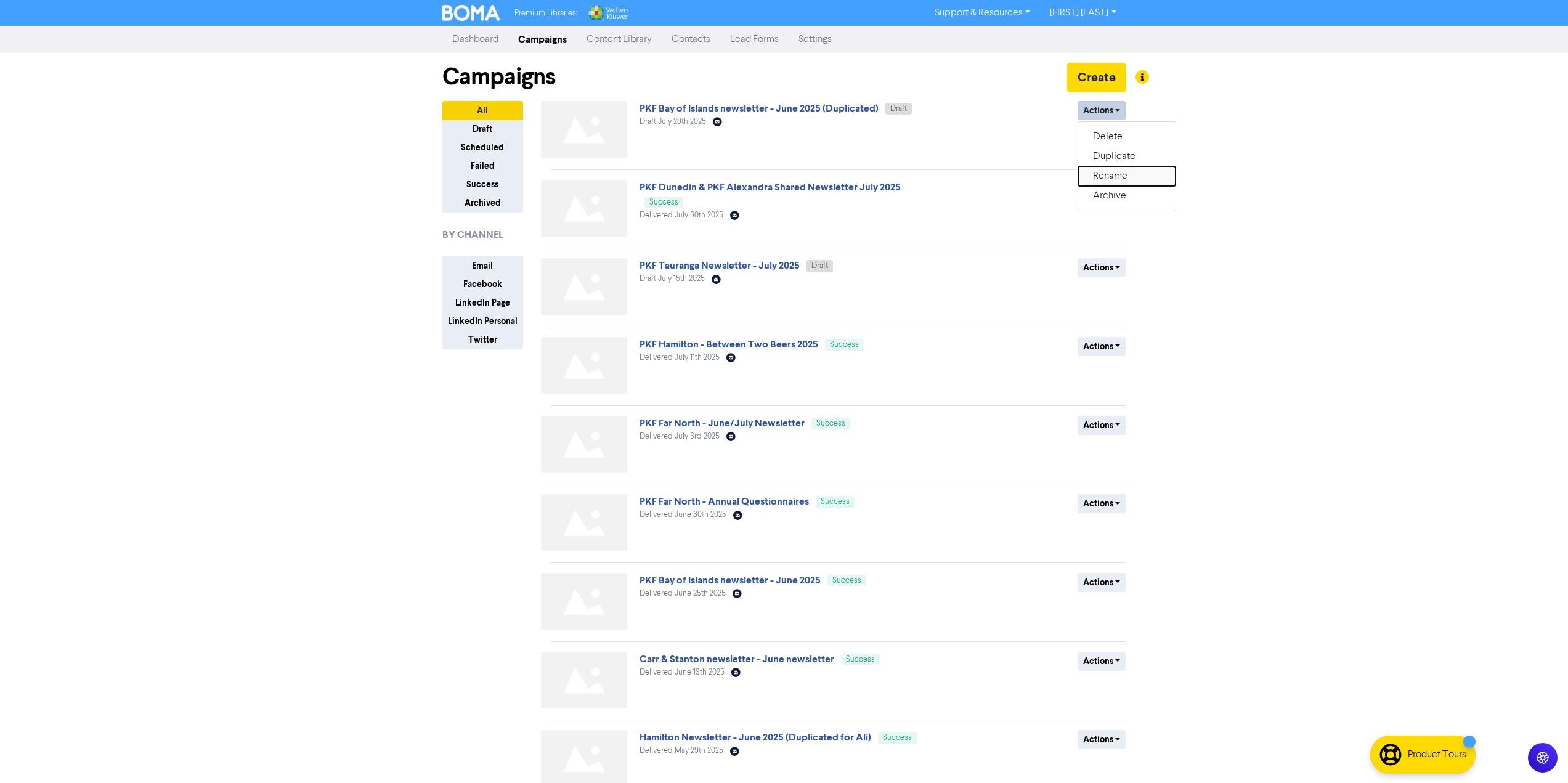 click on "Rename" at bounding box center [1127, 176] 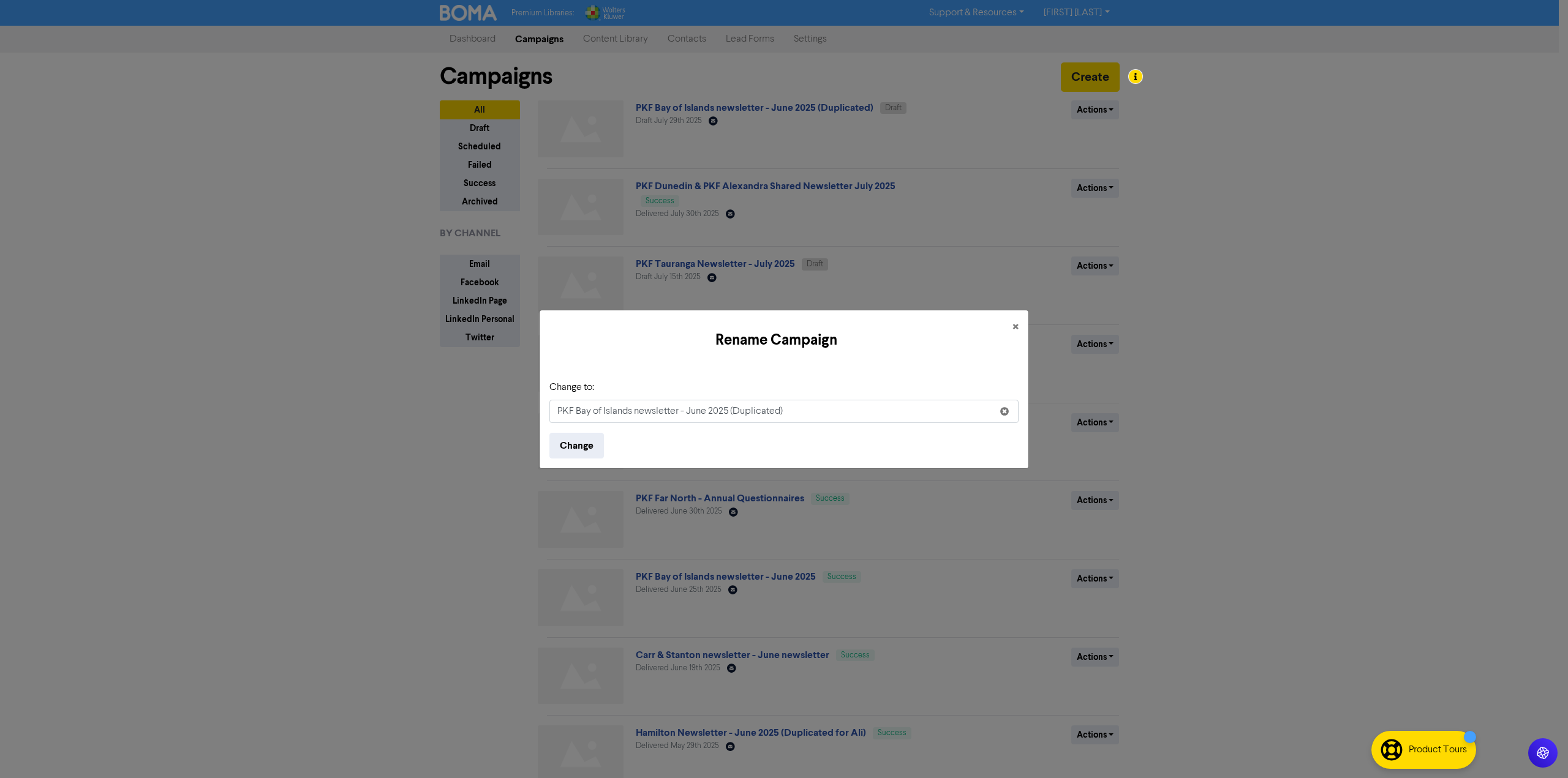 drag, startPoint x: 703, startPoint y: 410, endPoint x: 960, endPoint y: 397, distance: 257.3286 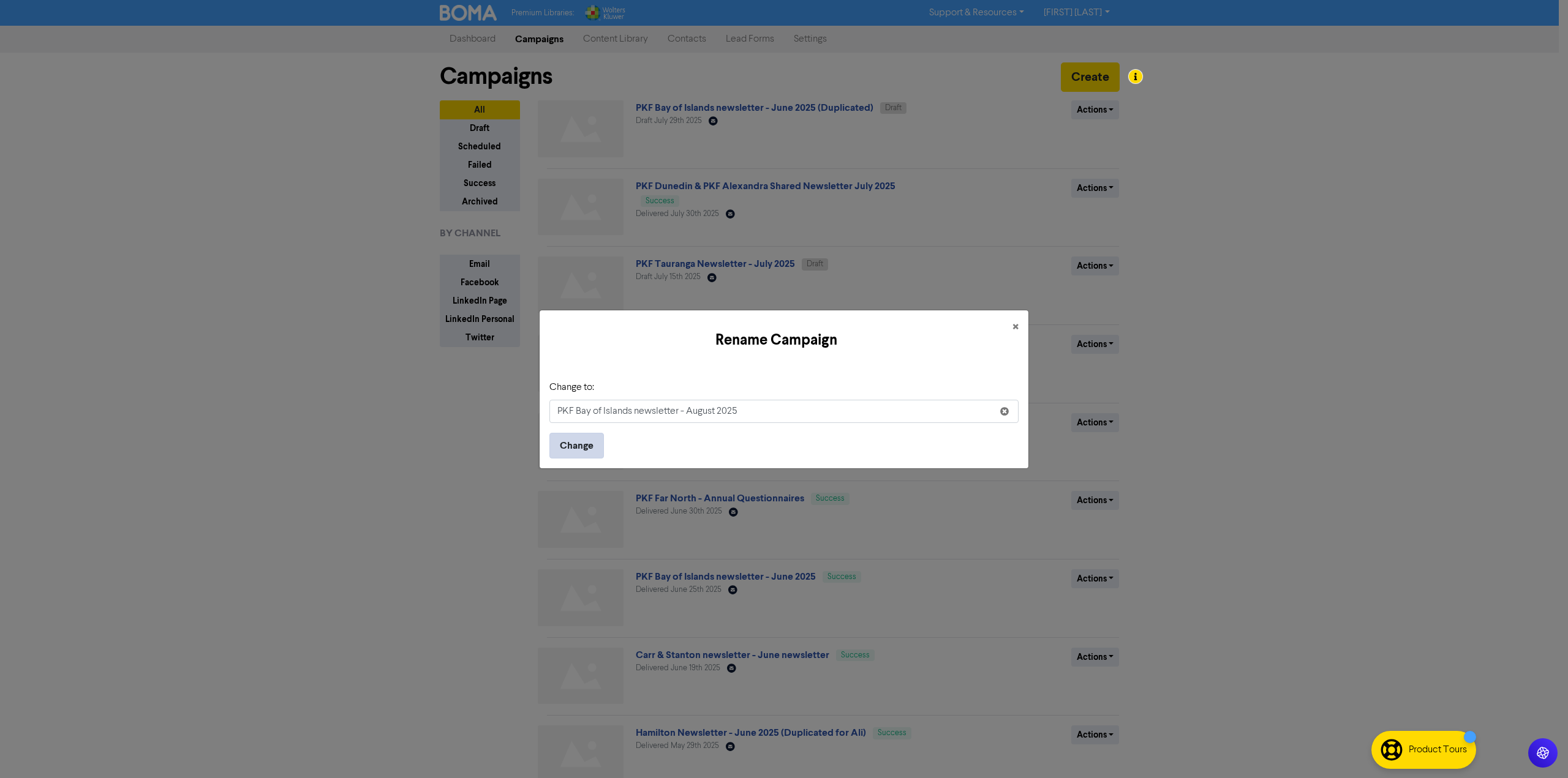 type on "PKF Bay of Islands newsletter - August 2025" 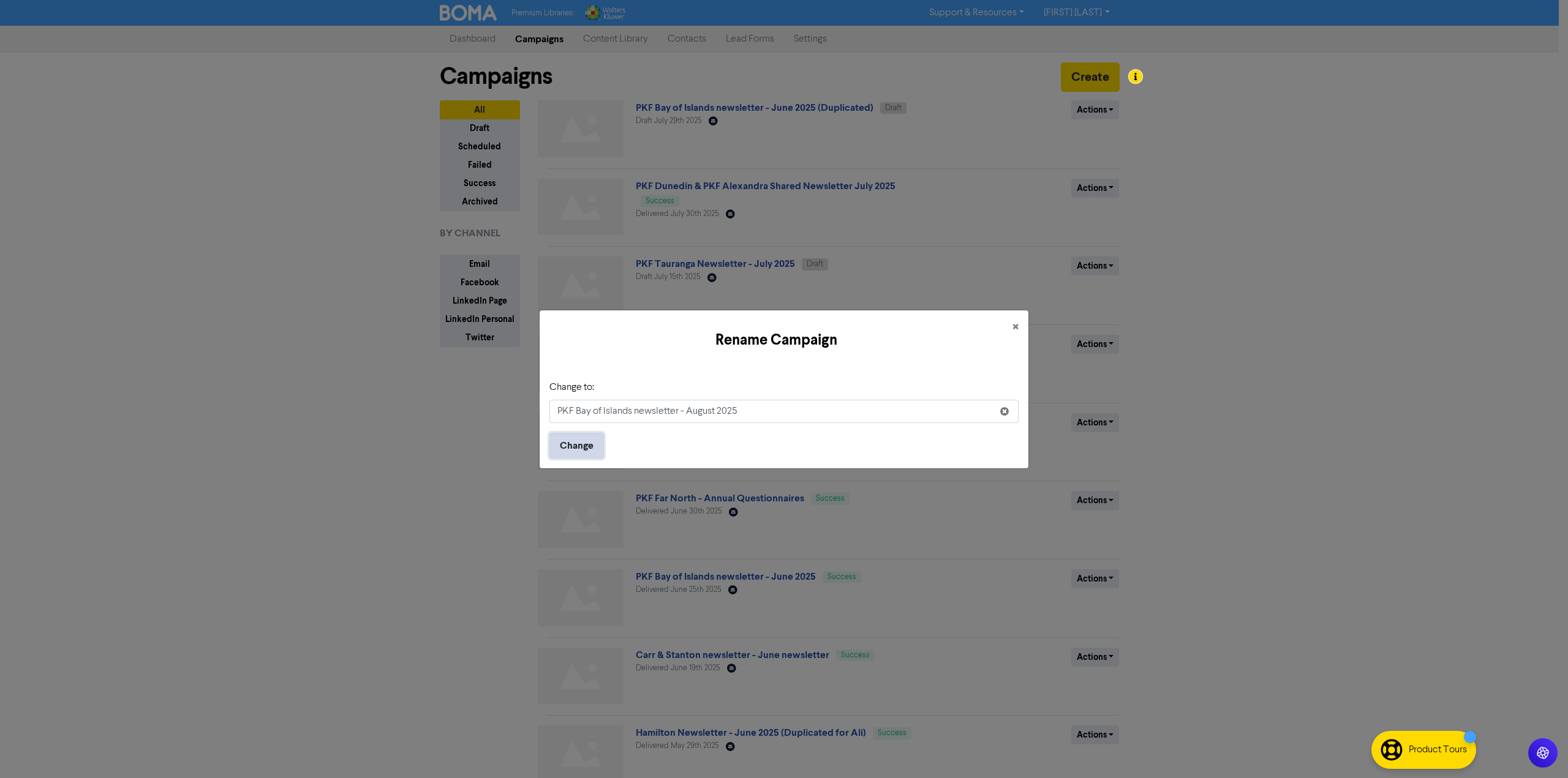 click on "Change" at bounding box center [576, 446] 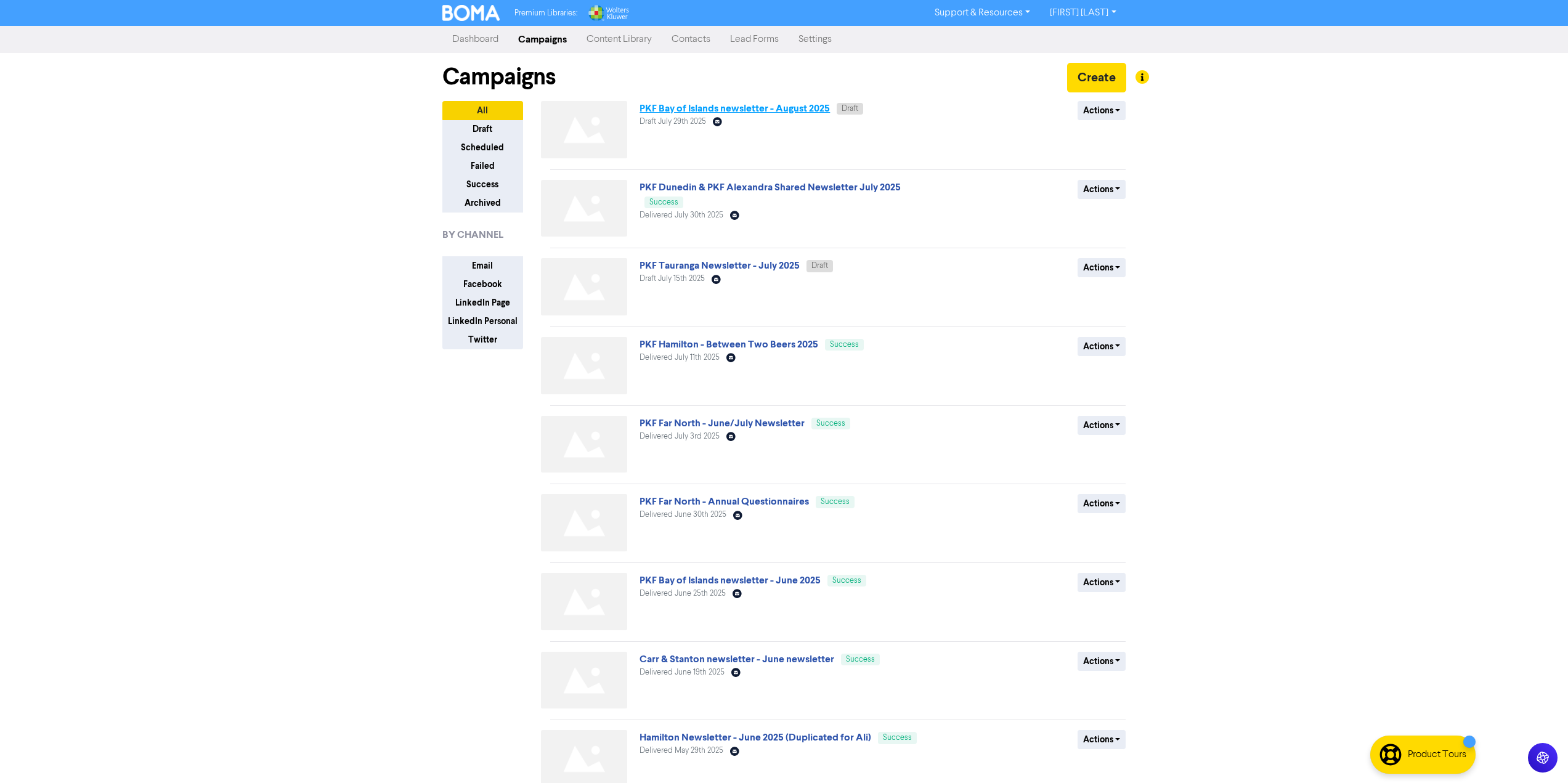 click on "PKF Bay of Islands newsletter - August 2025" at bounding box center (734, 108) 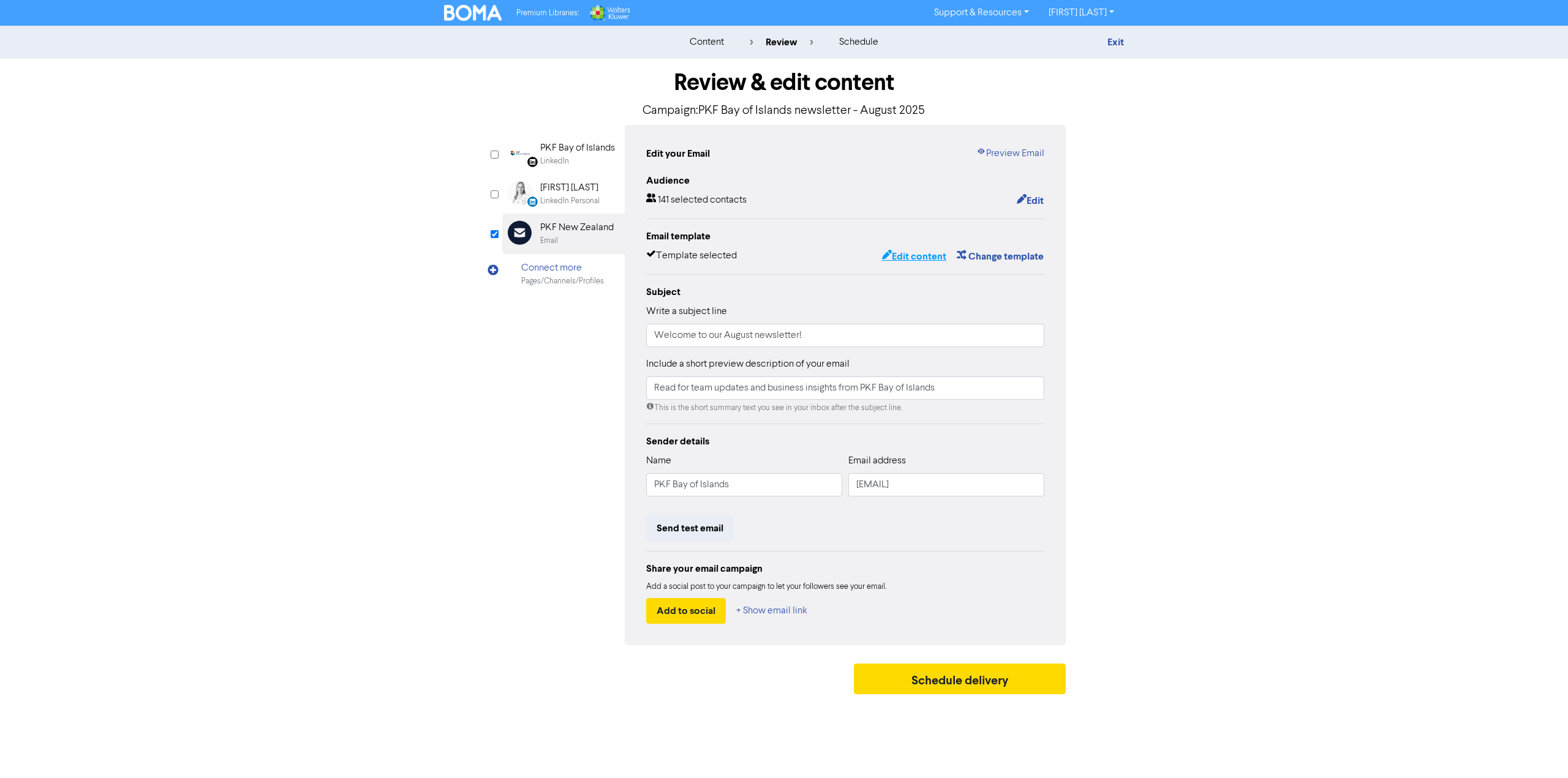 click on "Edit content" at bounding box center (914, 256) 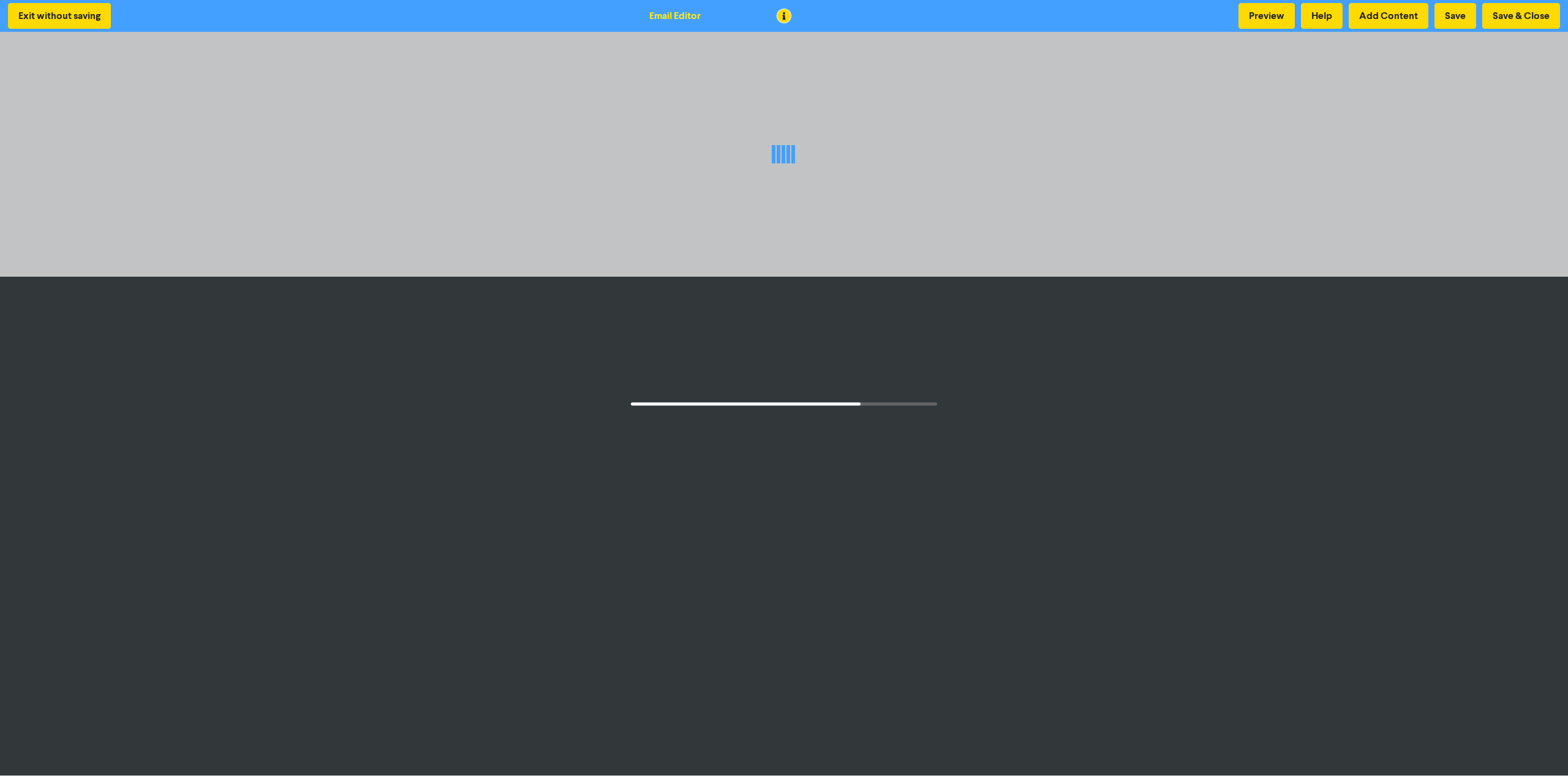 drag, startPoint x: 981, startPoint y: 426, endPoint x: 997, endPoint y: 479, distance: 55.36244 